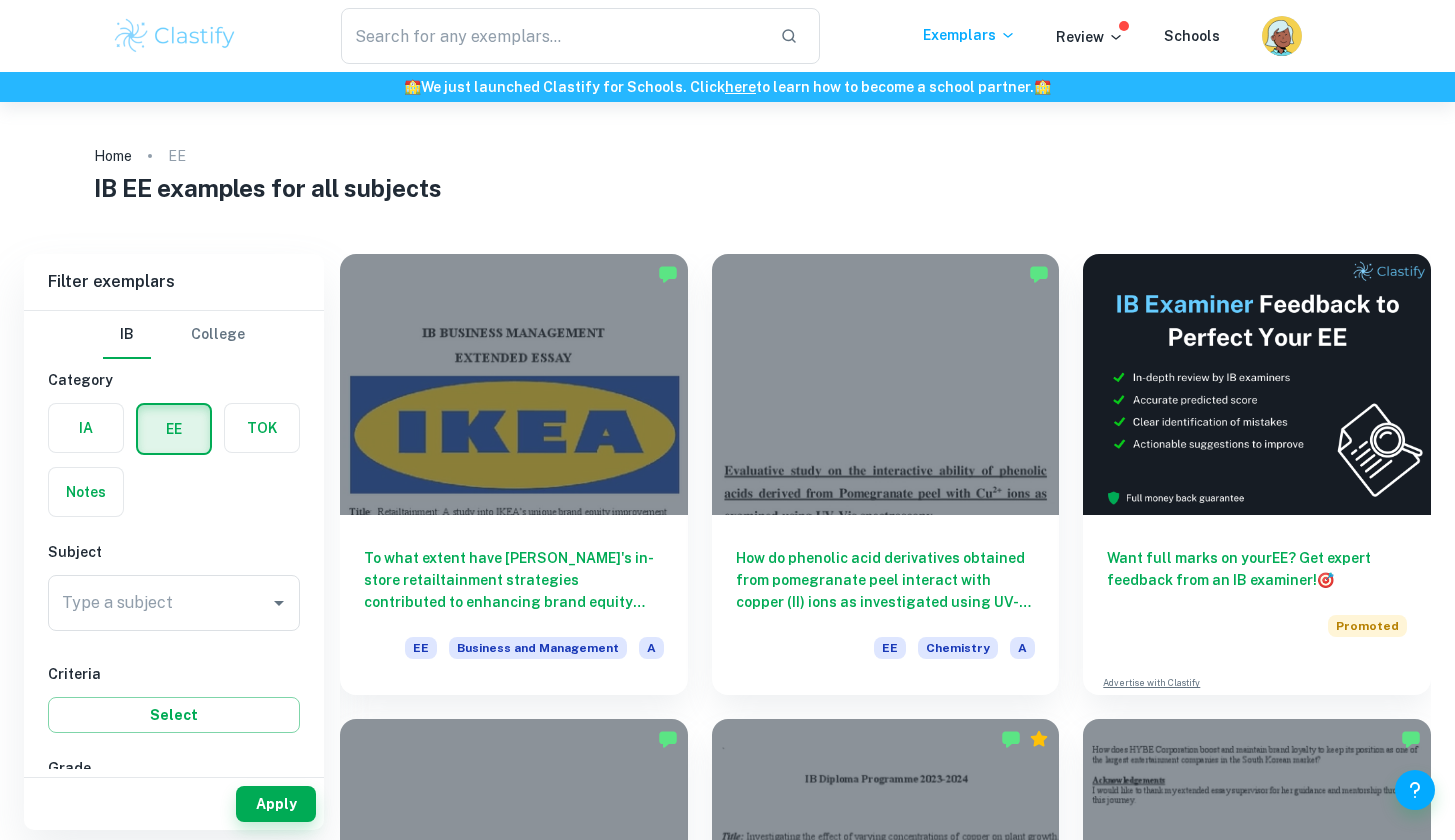 scroll, scrollTop: 0, scrollLeft: 0, axis: both 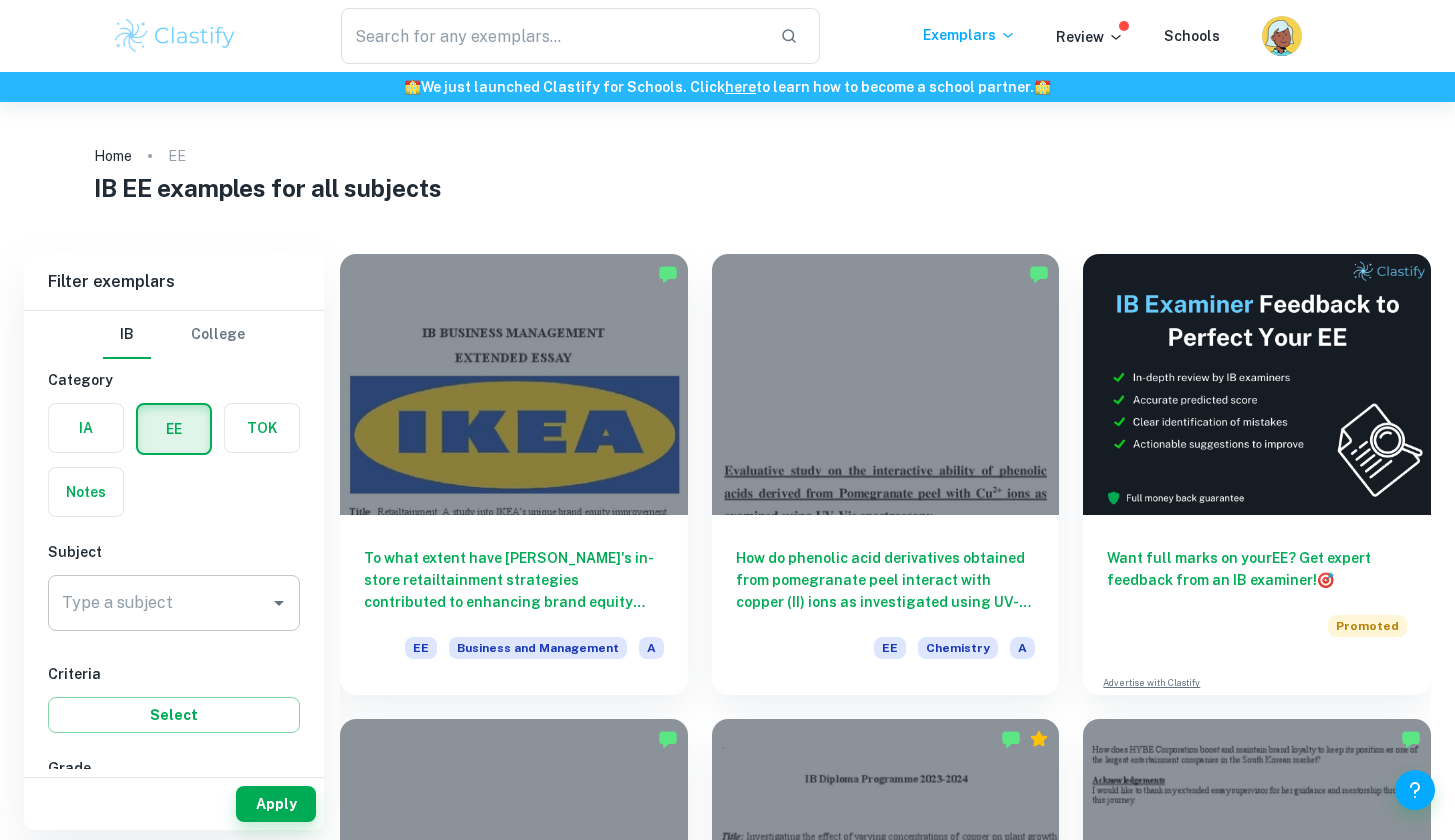click 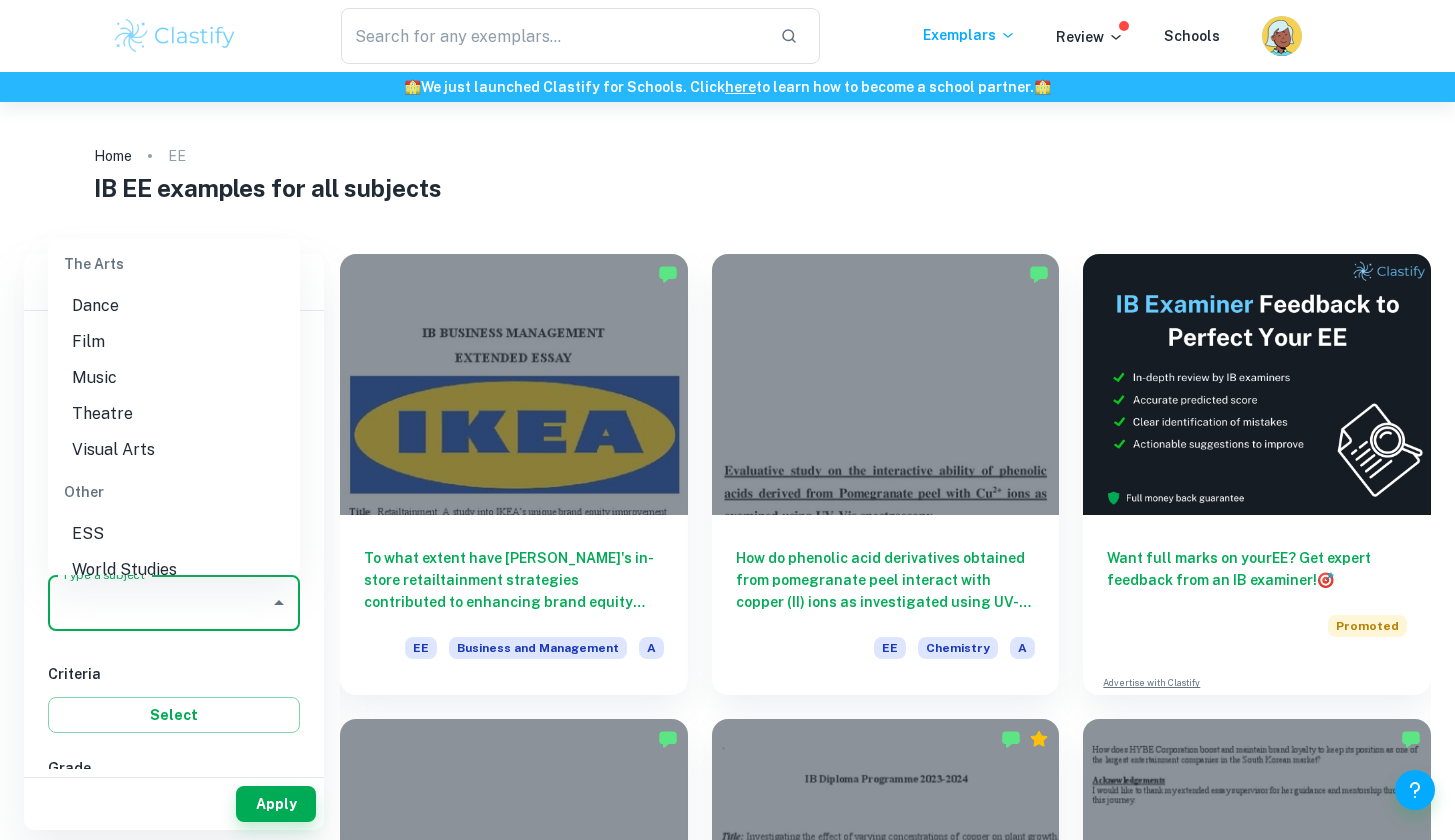 scroll, scrollTop: 2704, scrollLeft: 0, axis: vertical 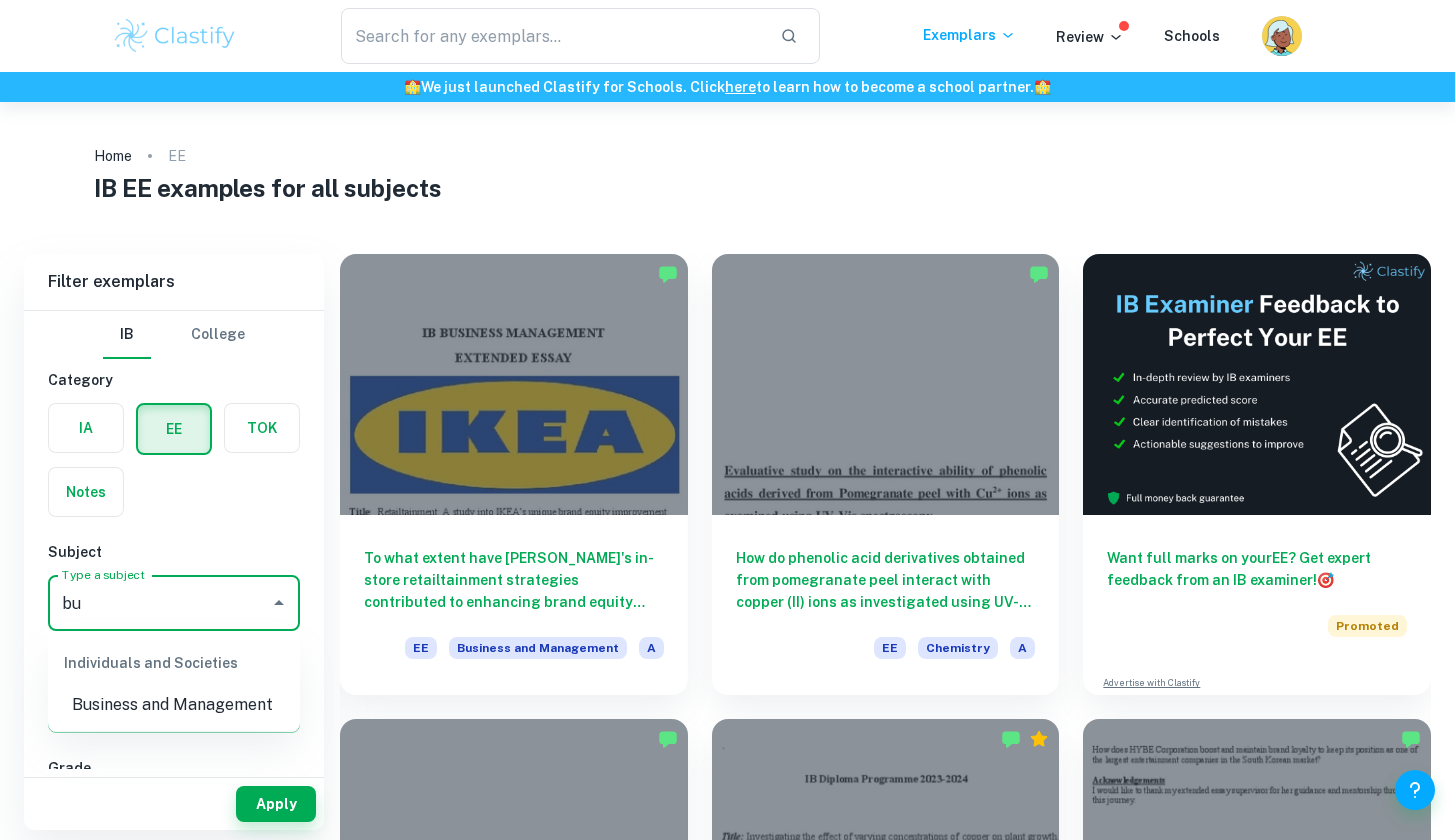 type on "b" 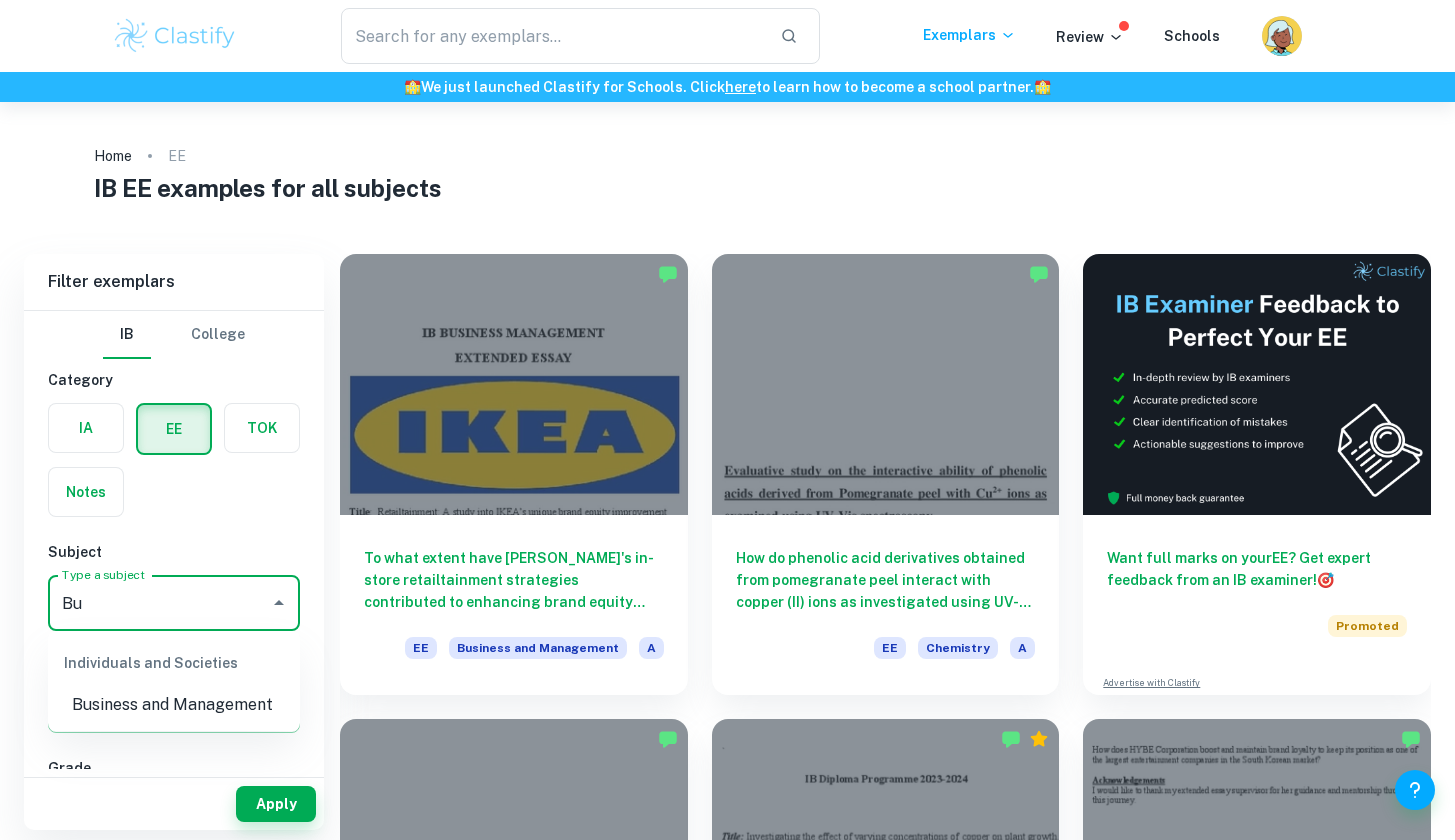 click on "Business and Management" at bounding box center [174, 705] 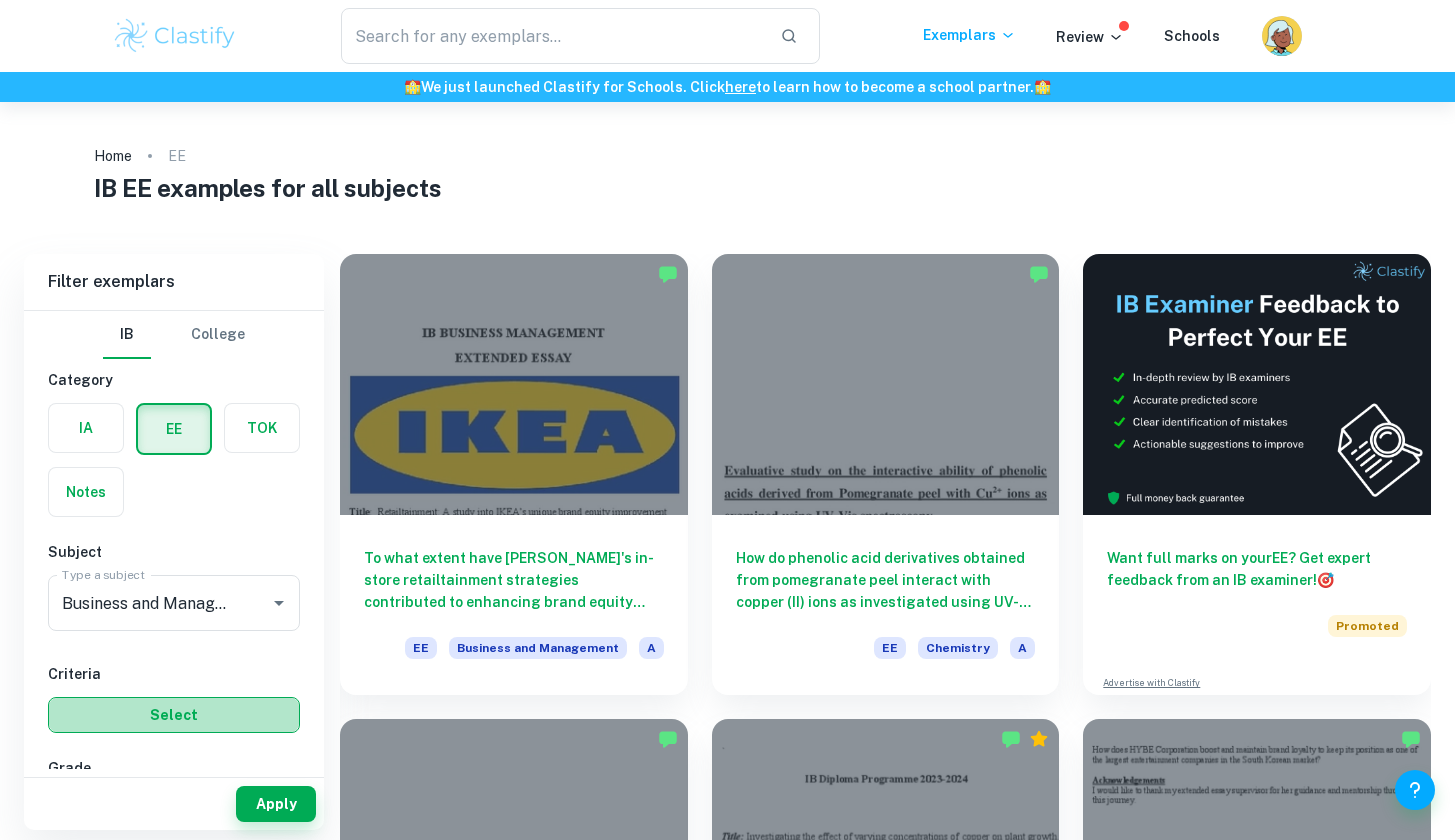 click on "Select" at bounding box center [174, 715] 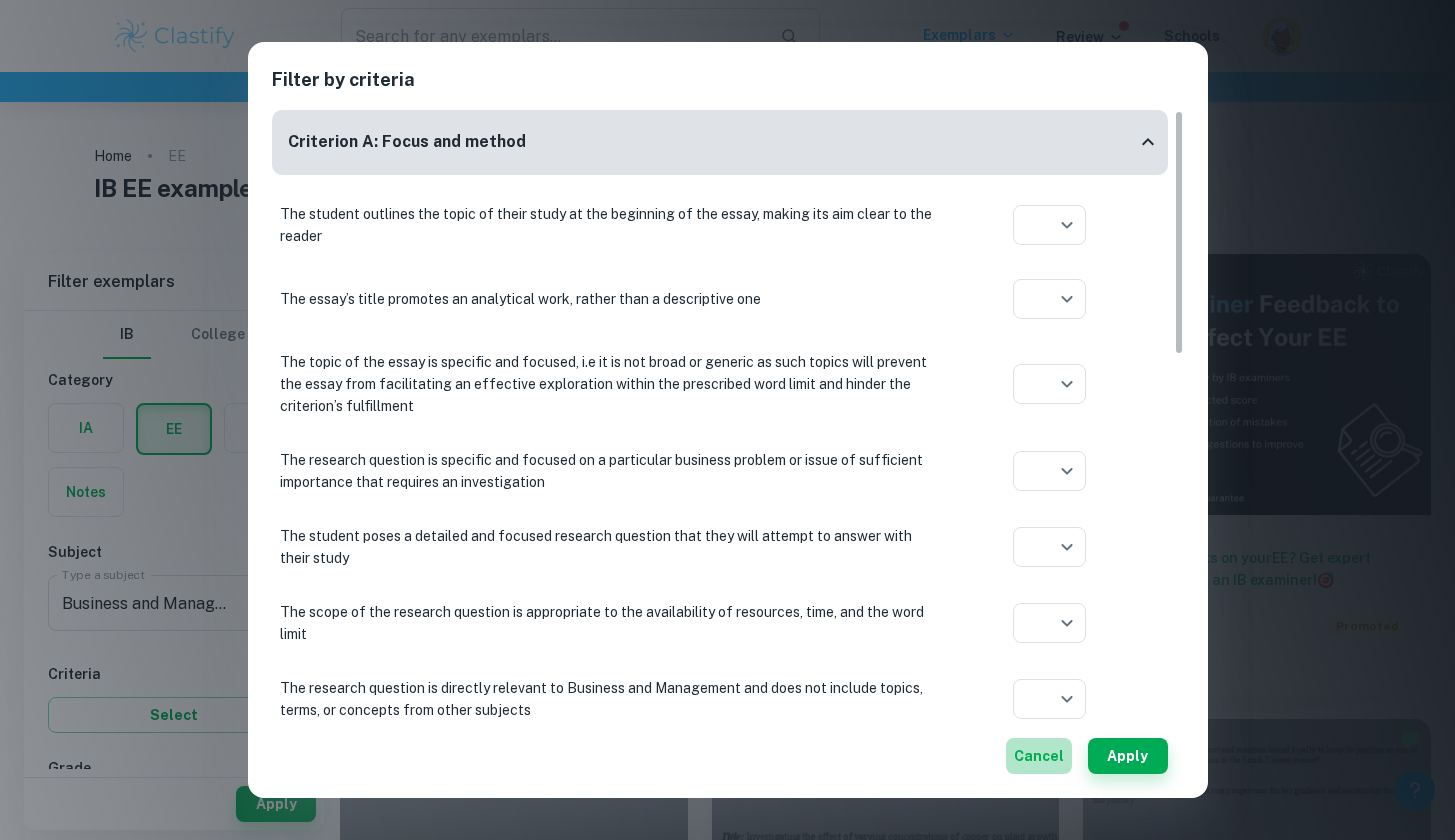 click on "Cancel" at bounding box center [1039, 756] 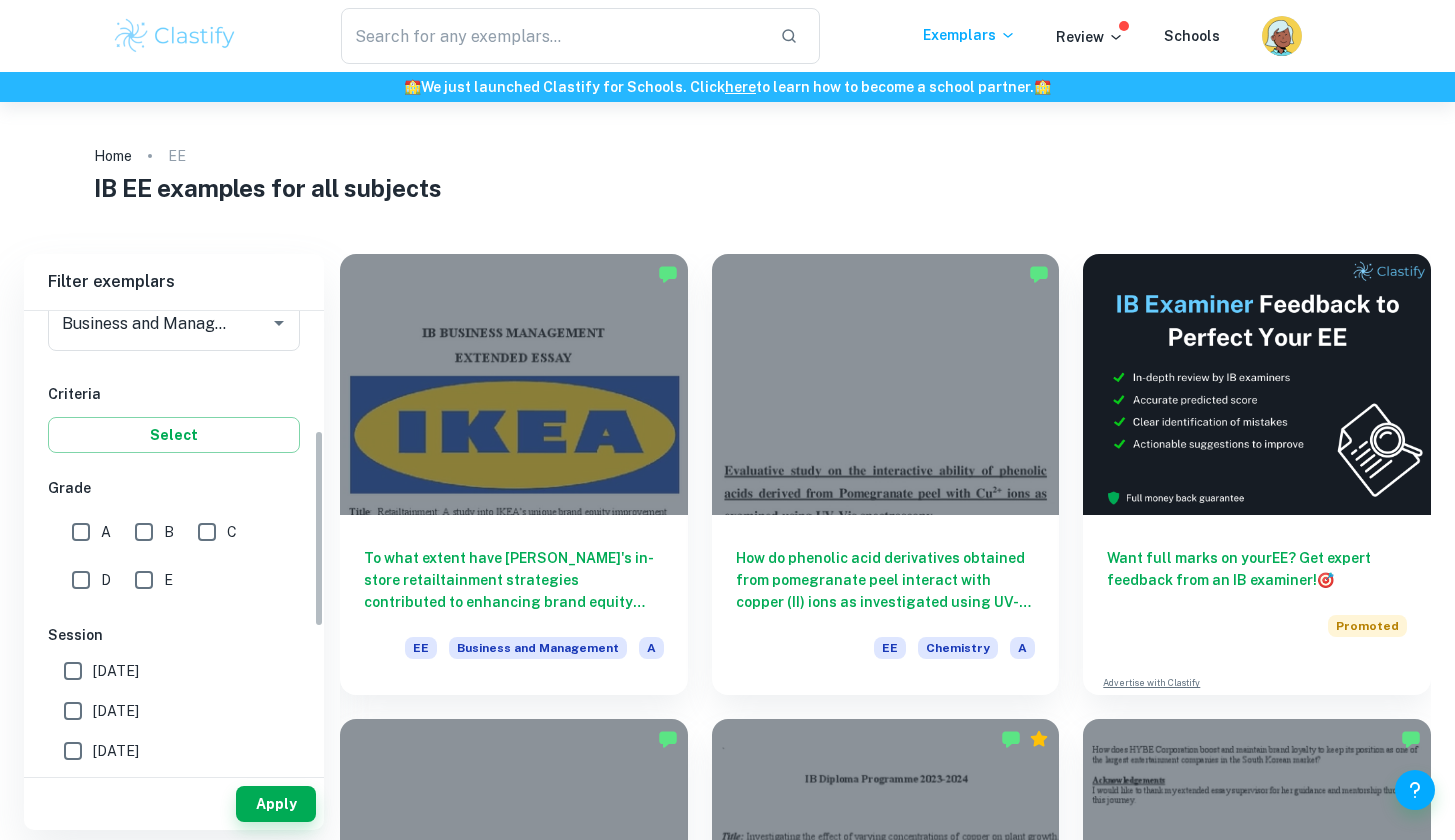 scroll, scrollTop: 286, scrollLeft: 0, axis: vertical 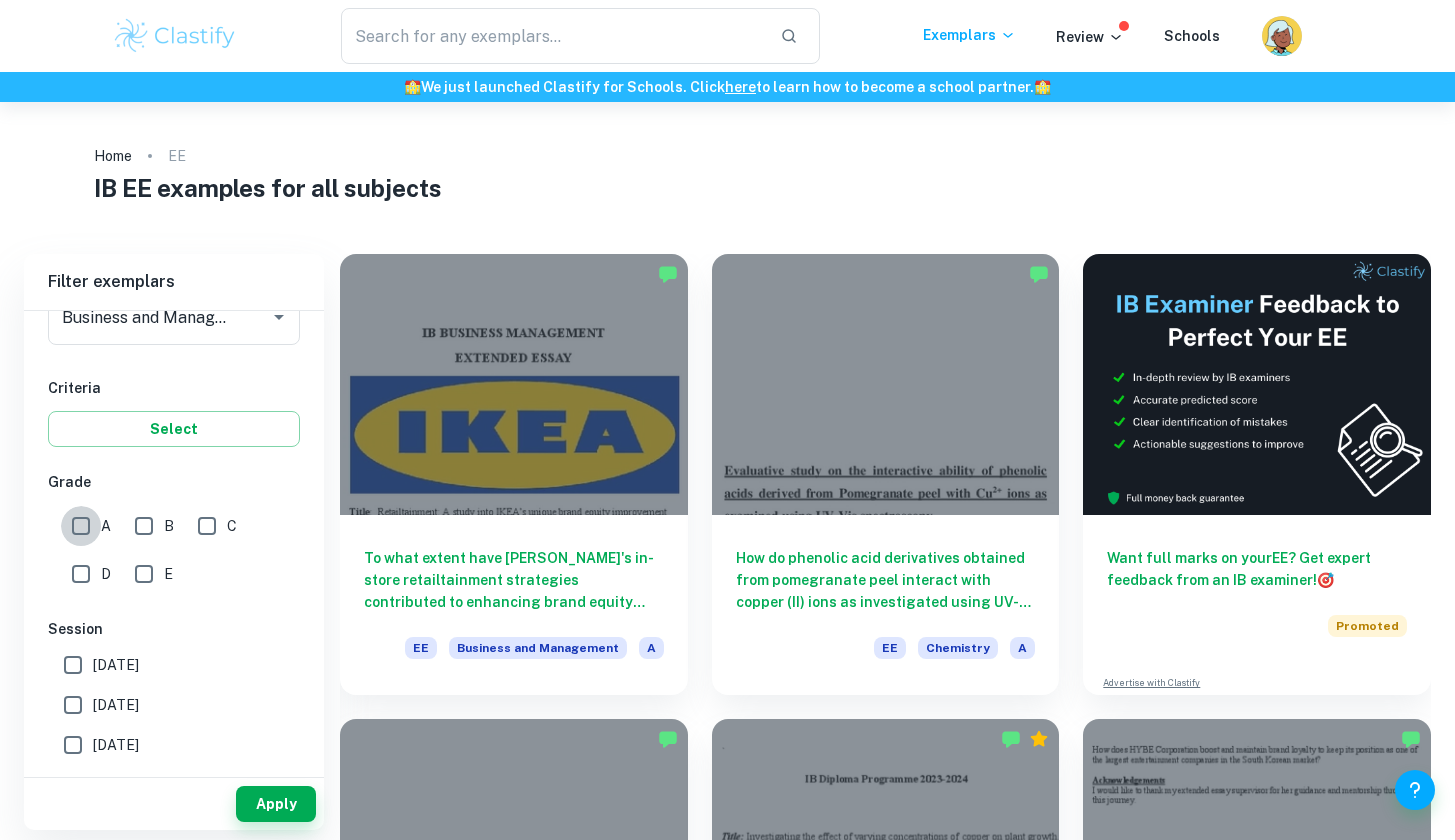 click on "A" at bounding box center (81, 526) 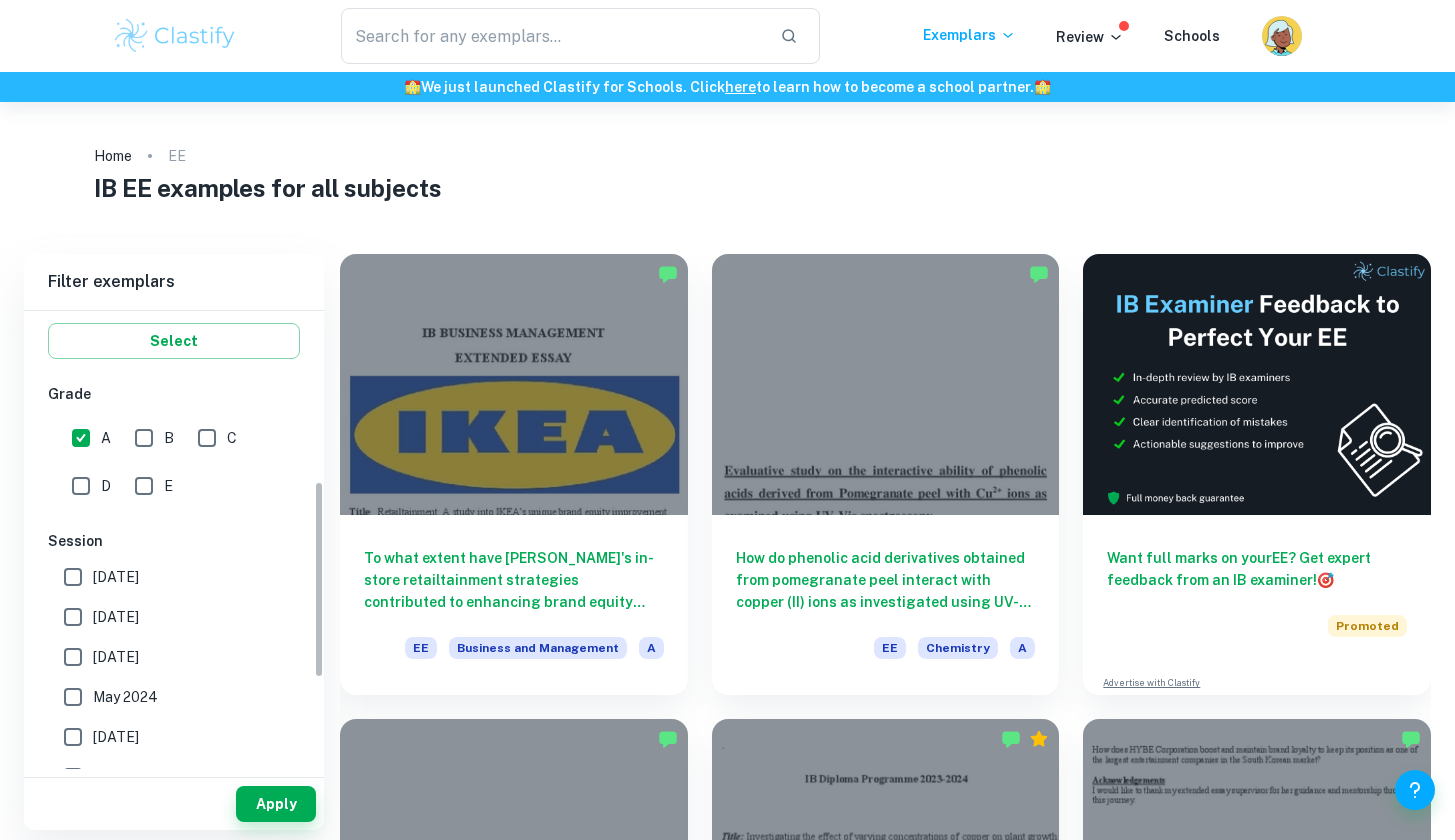 scroll, scrollTop: 400, scrollLeft: 0, axis: vertical 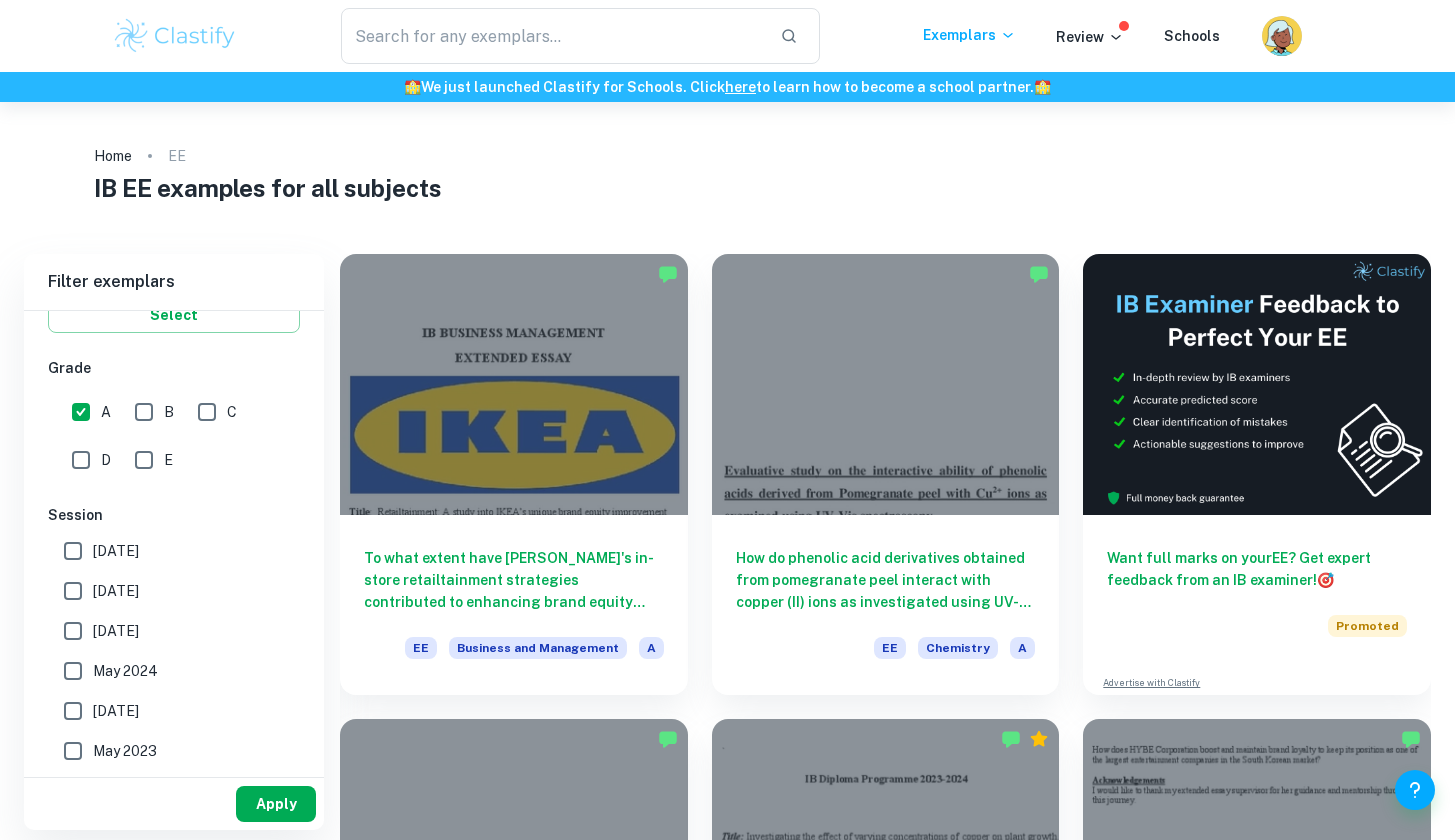 click on "Apply" at bounding box center (276, 804) 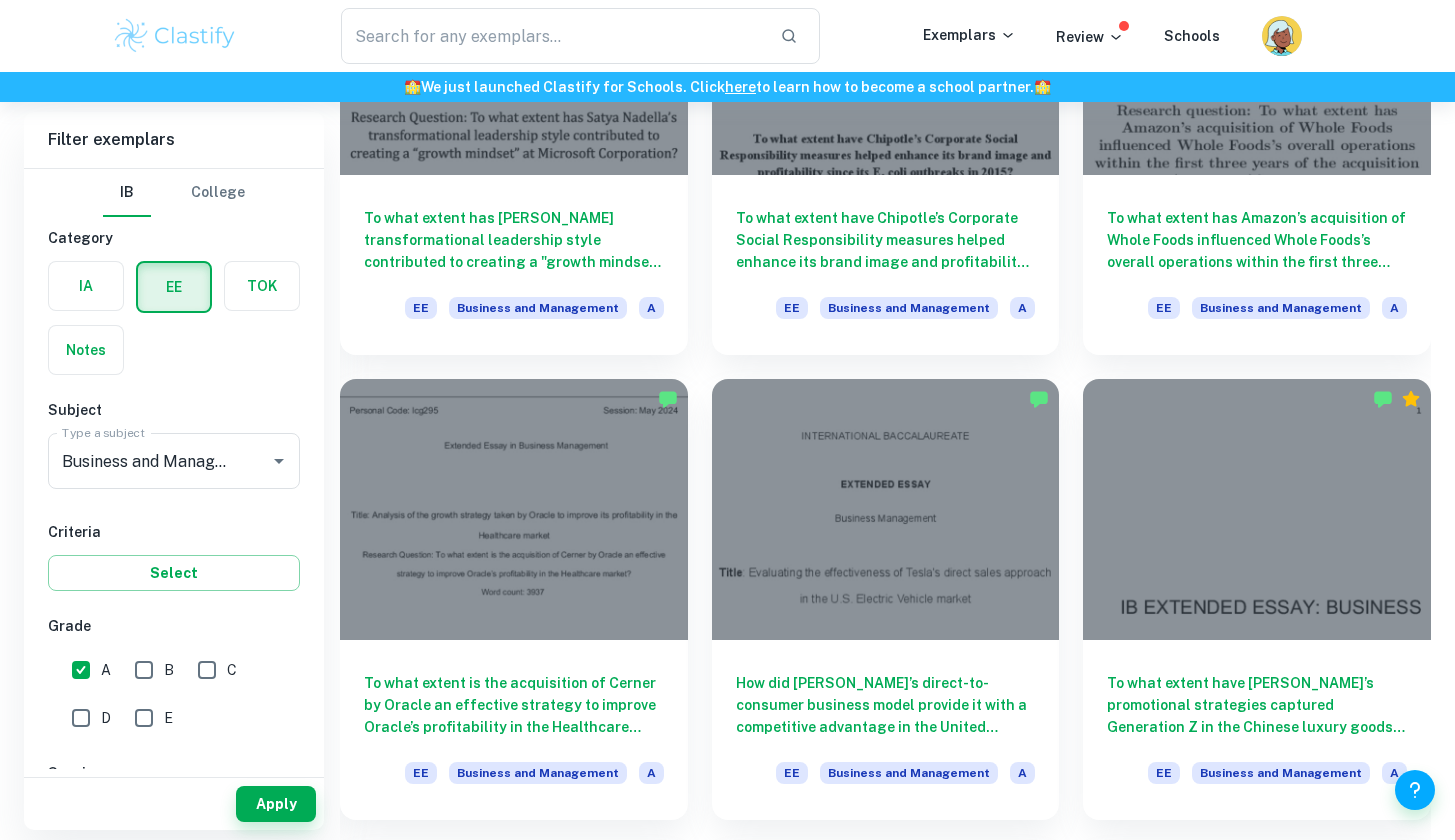scroll, scrollTop: 825, scrollLeft: 0, axis: vertical 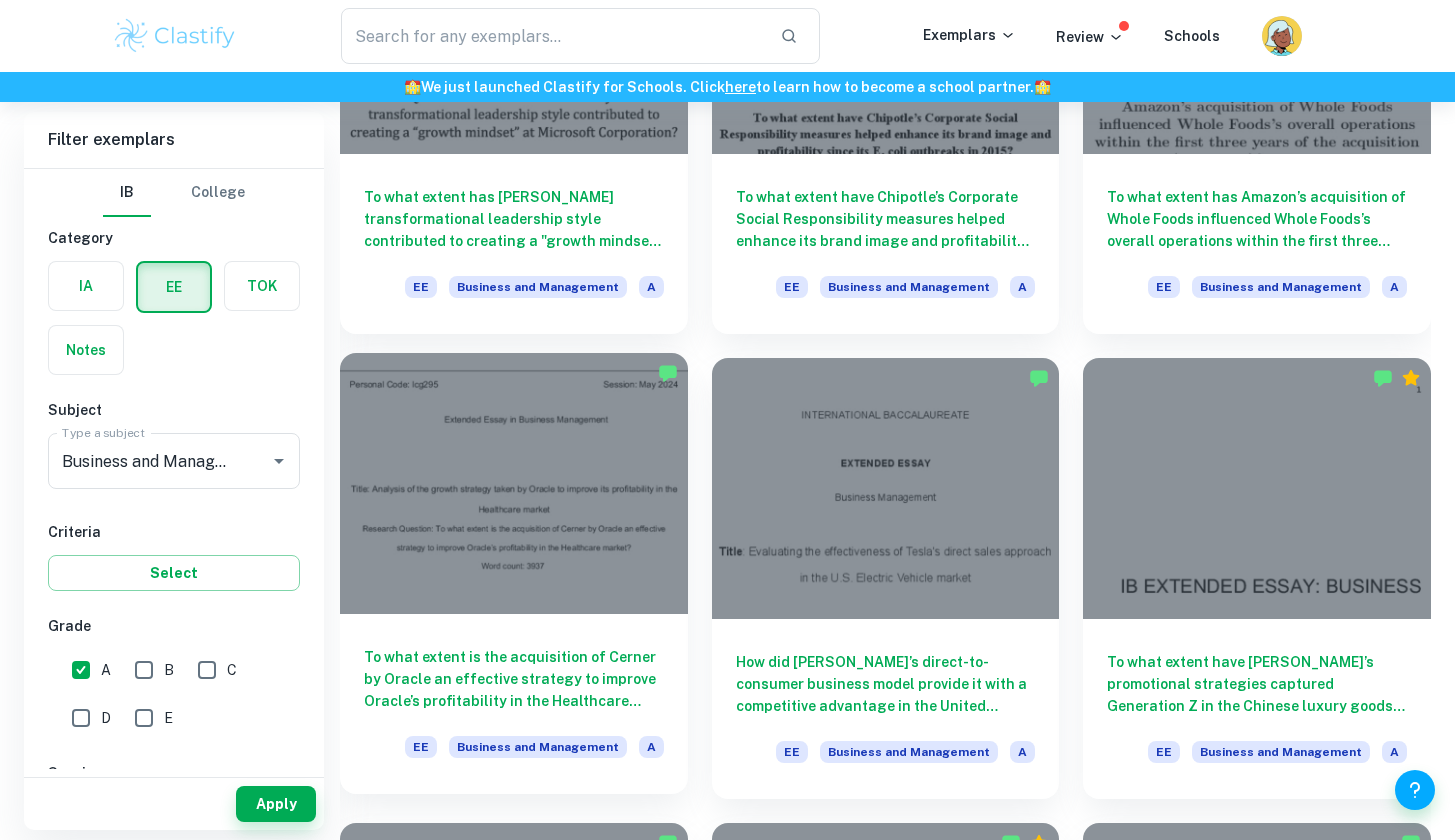 click on "To what extent is the acquisition of Cerner by Oracle an effective strategy to improve Oracle’s profitability in the Healthcare market?" at bounding box center [514, 679] 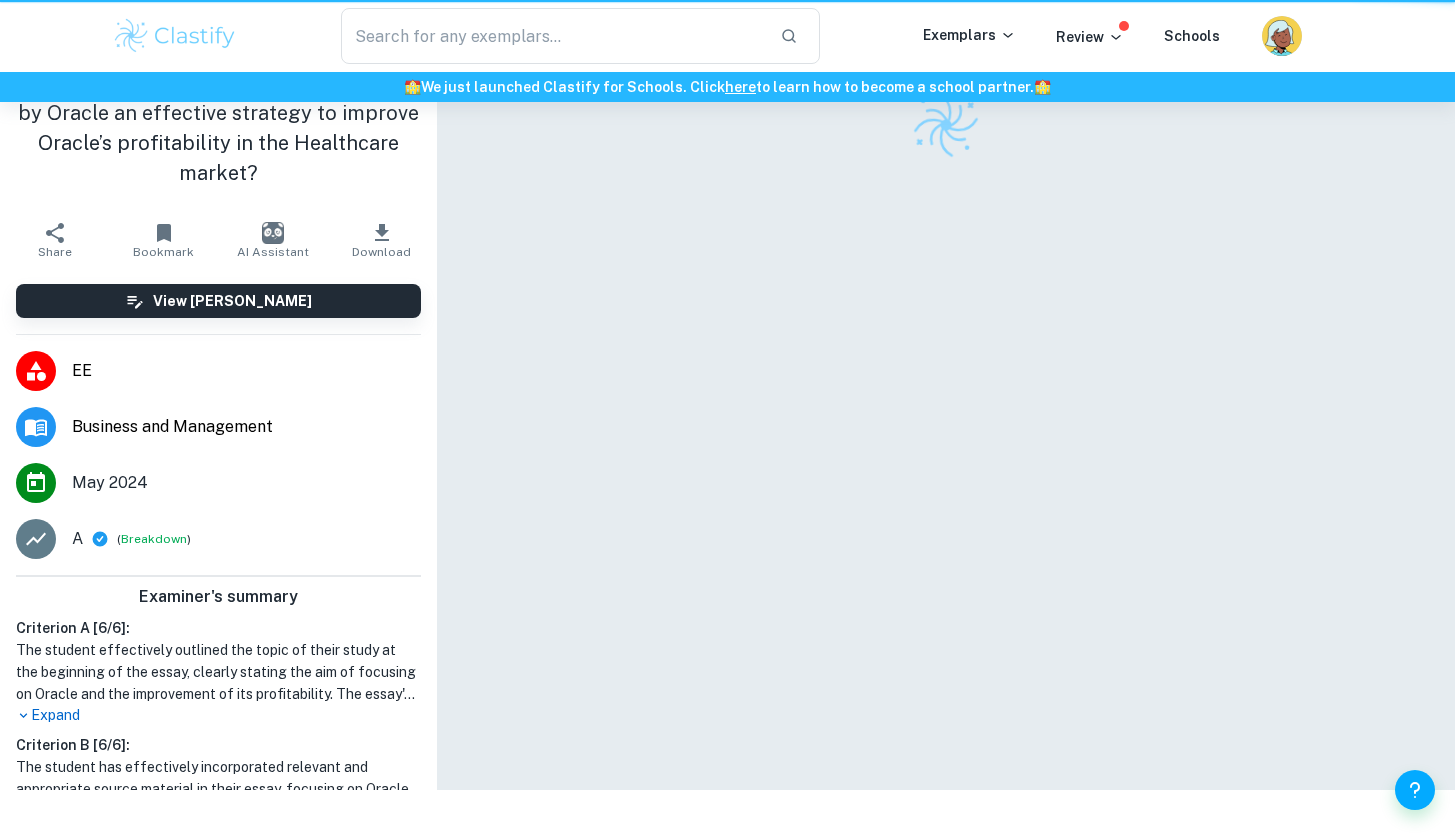 scroll, scrollTop: 0, scrollLeft: 0, axis: both 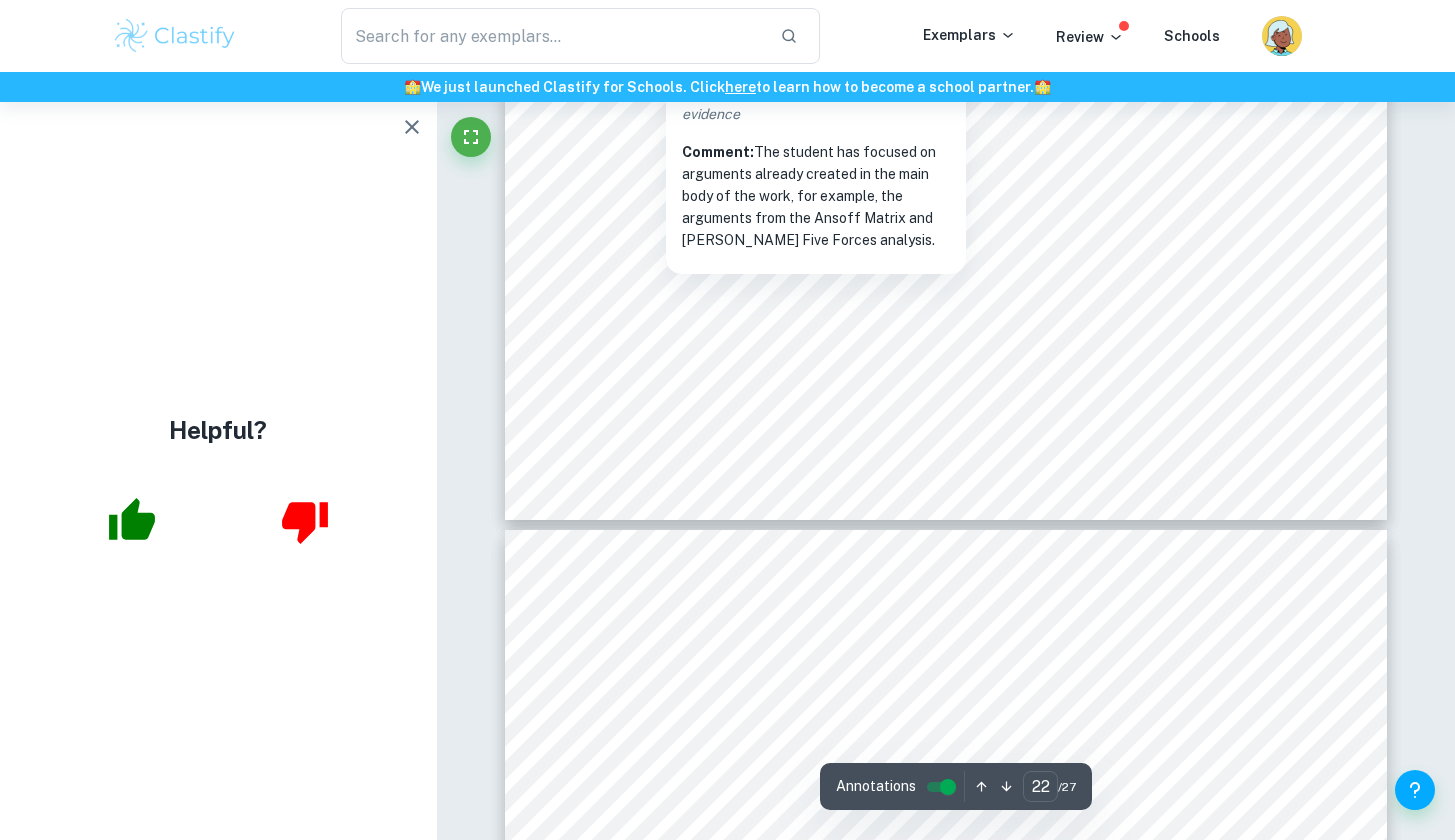 type on "23" 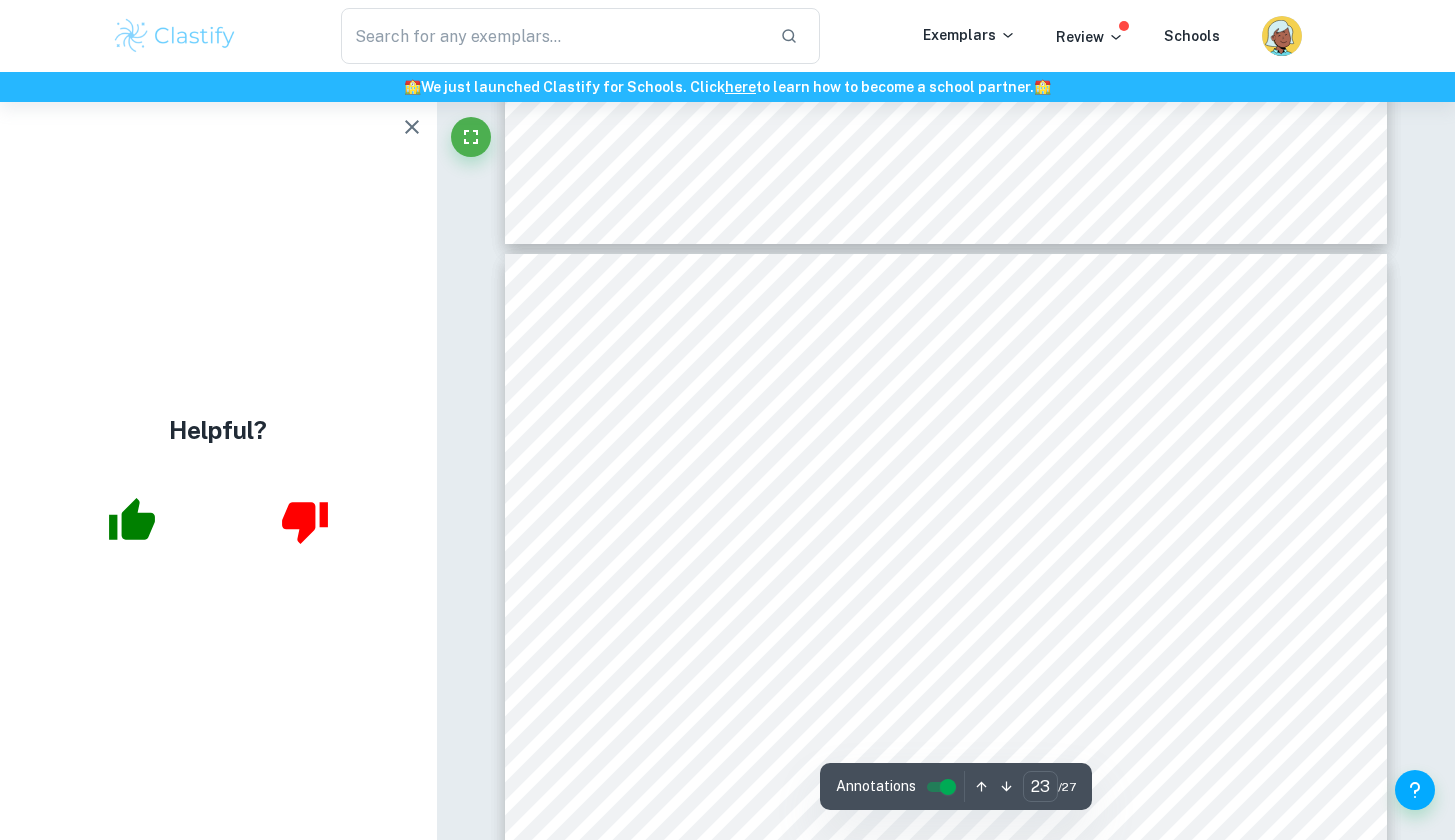 scroll, scrollTop: 27666, scrollLeft: 0, axis: vertical 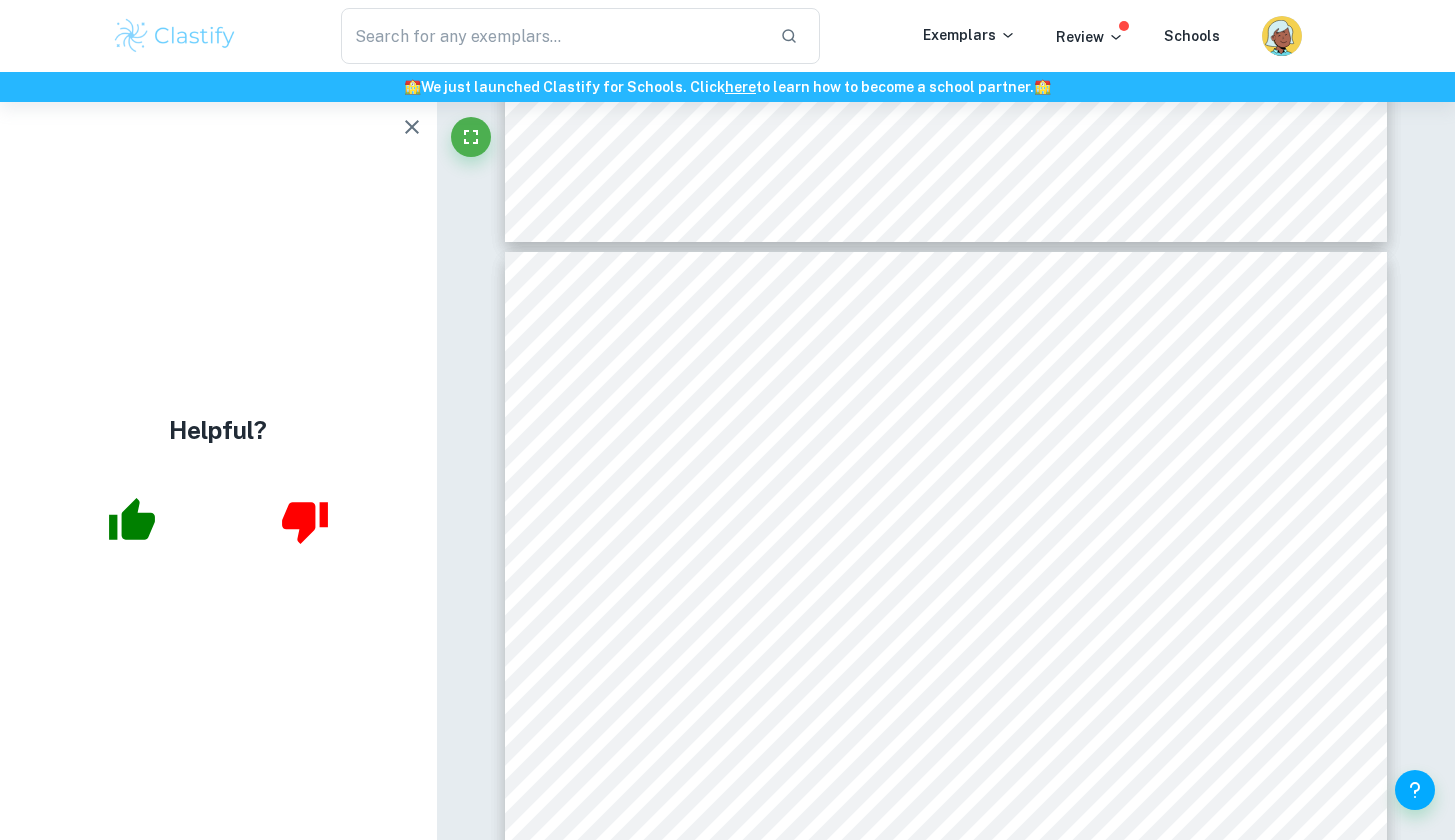 click on "​ Exemplars Review Schools" at bounding box center (728, 36) 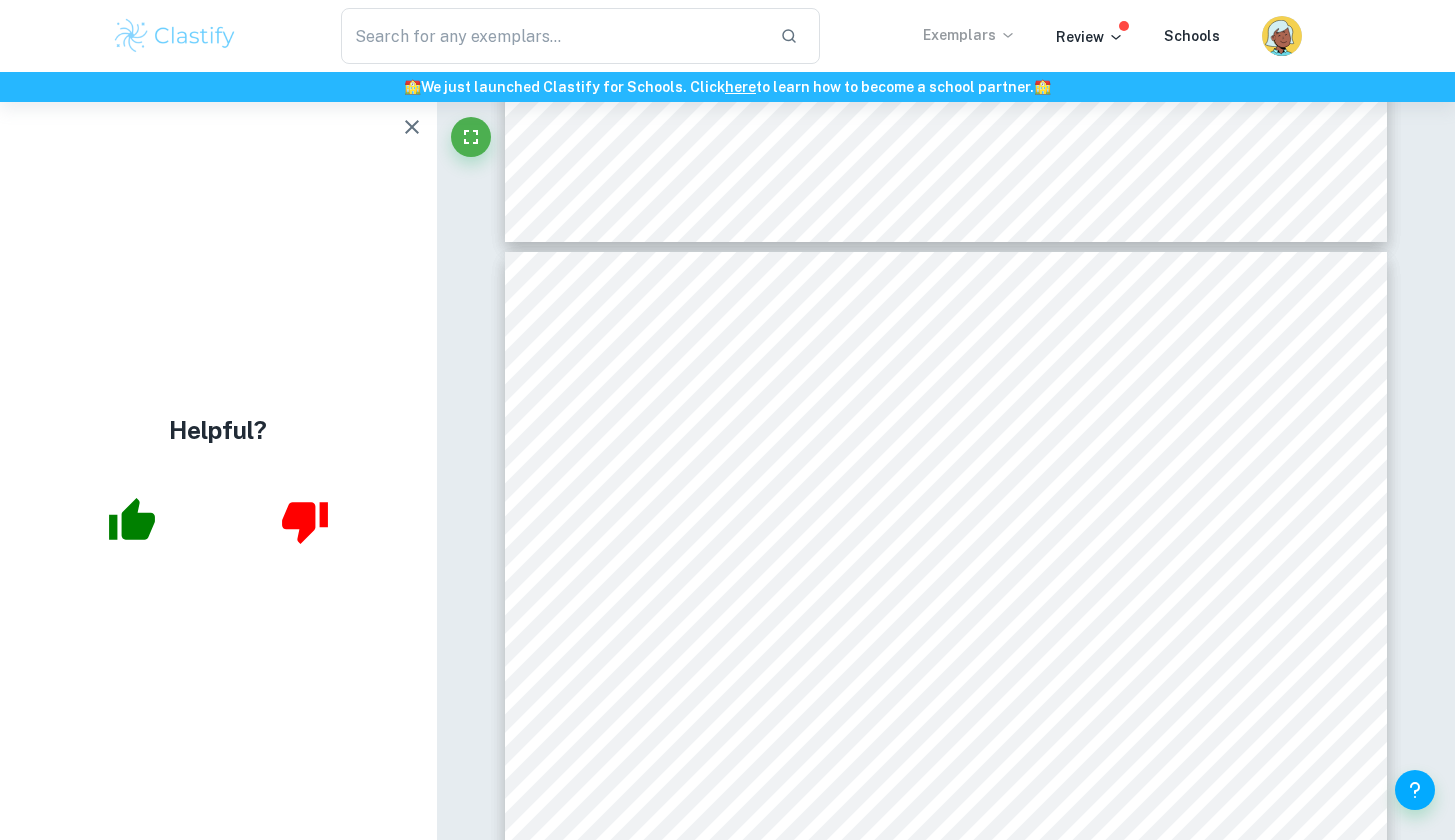 click 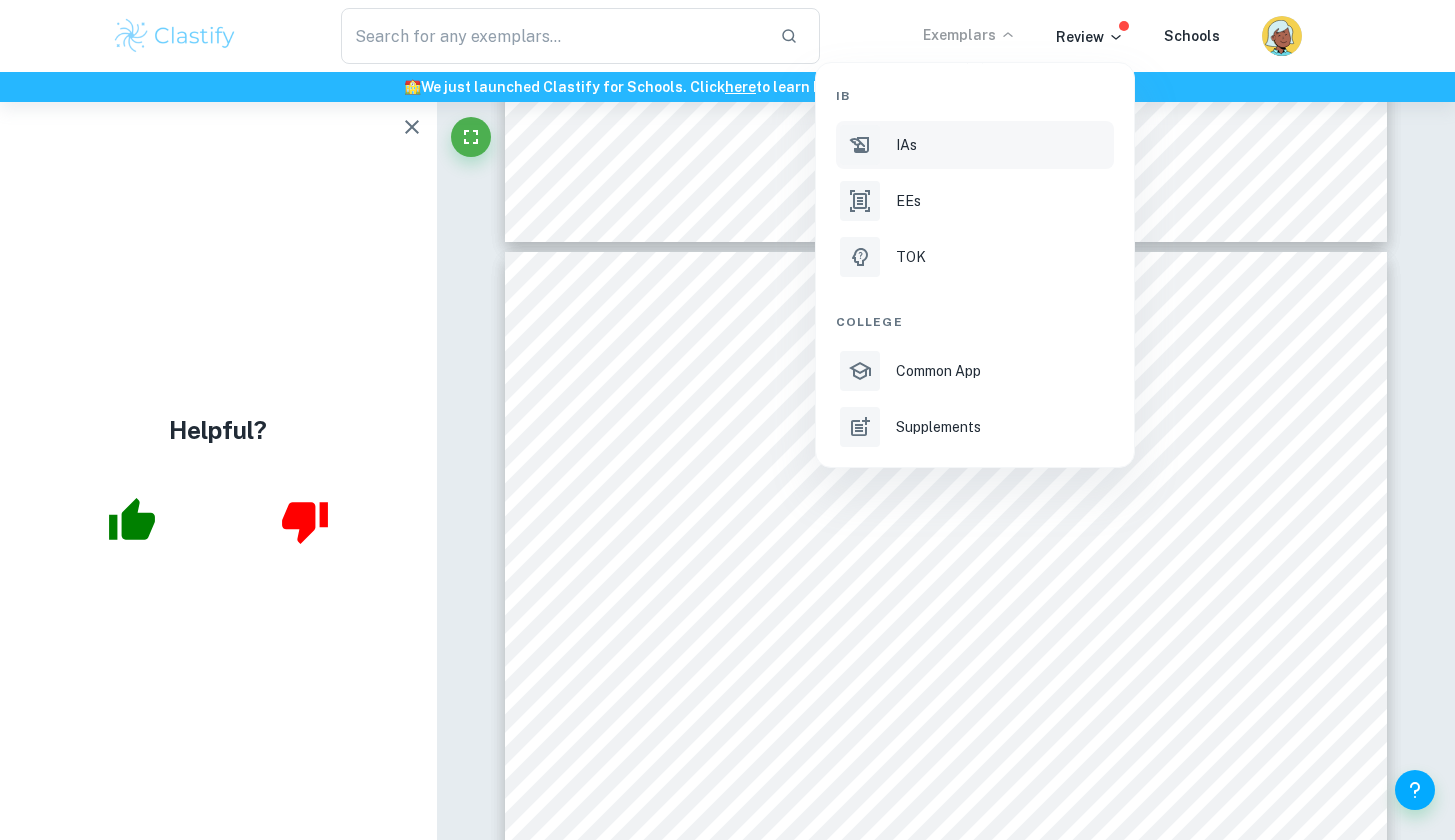 click on "IAs" at bounding box center [1003, 145] 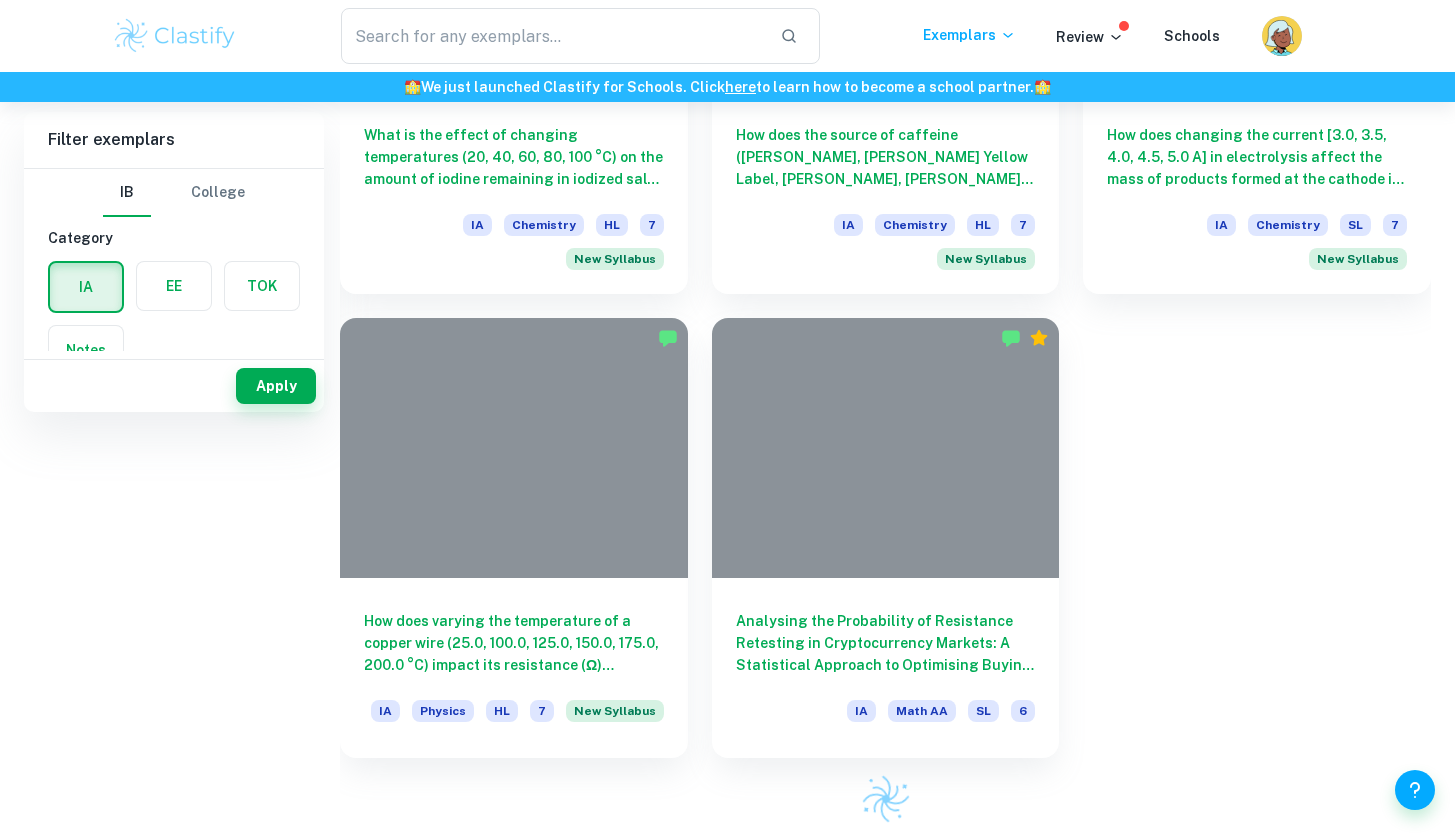 scroll, scrollTop: 0, scrollLeft: 0, axis: both 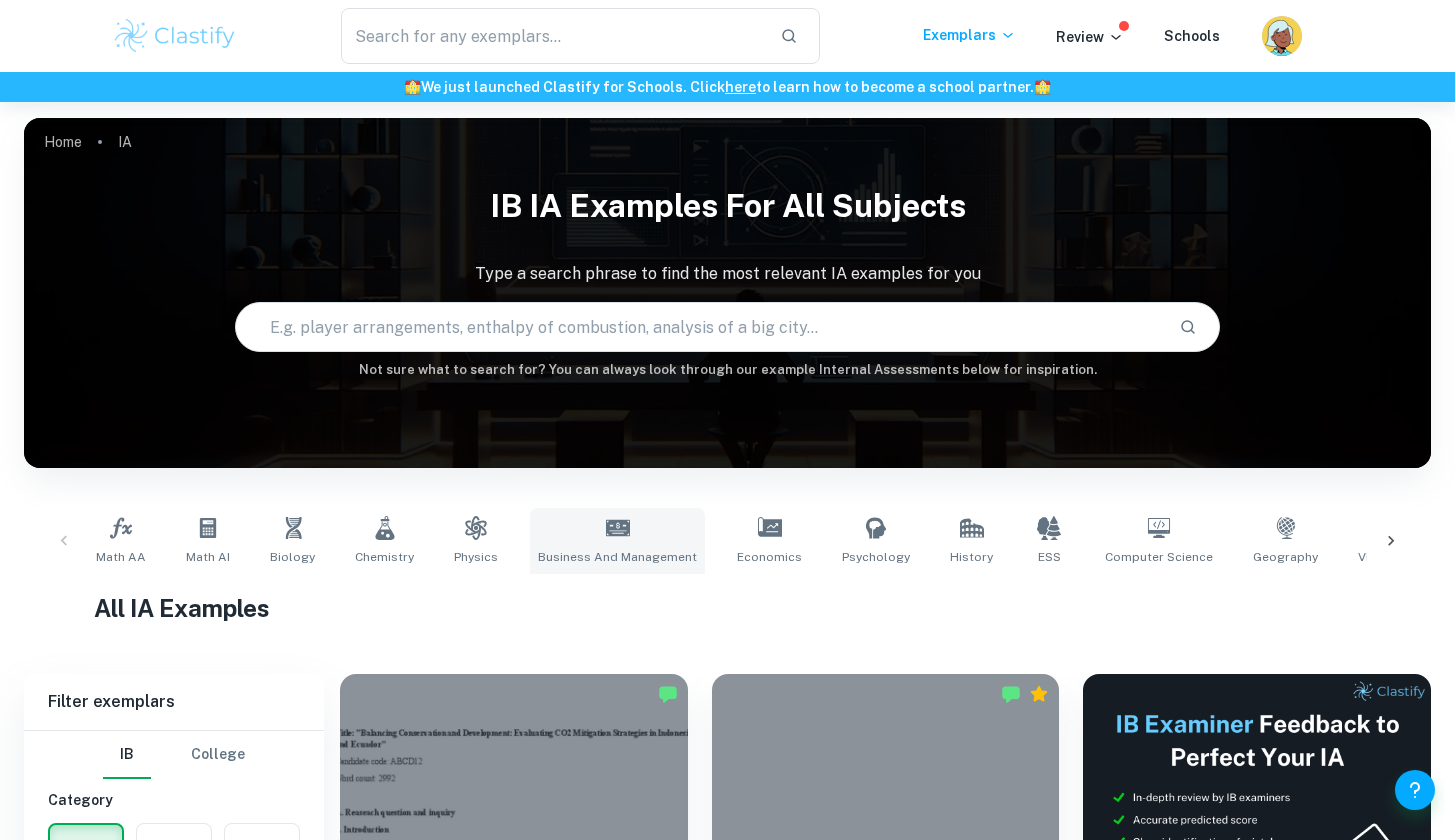 click on "Business and Management" at bounding box center [617, 557] 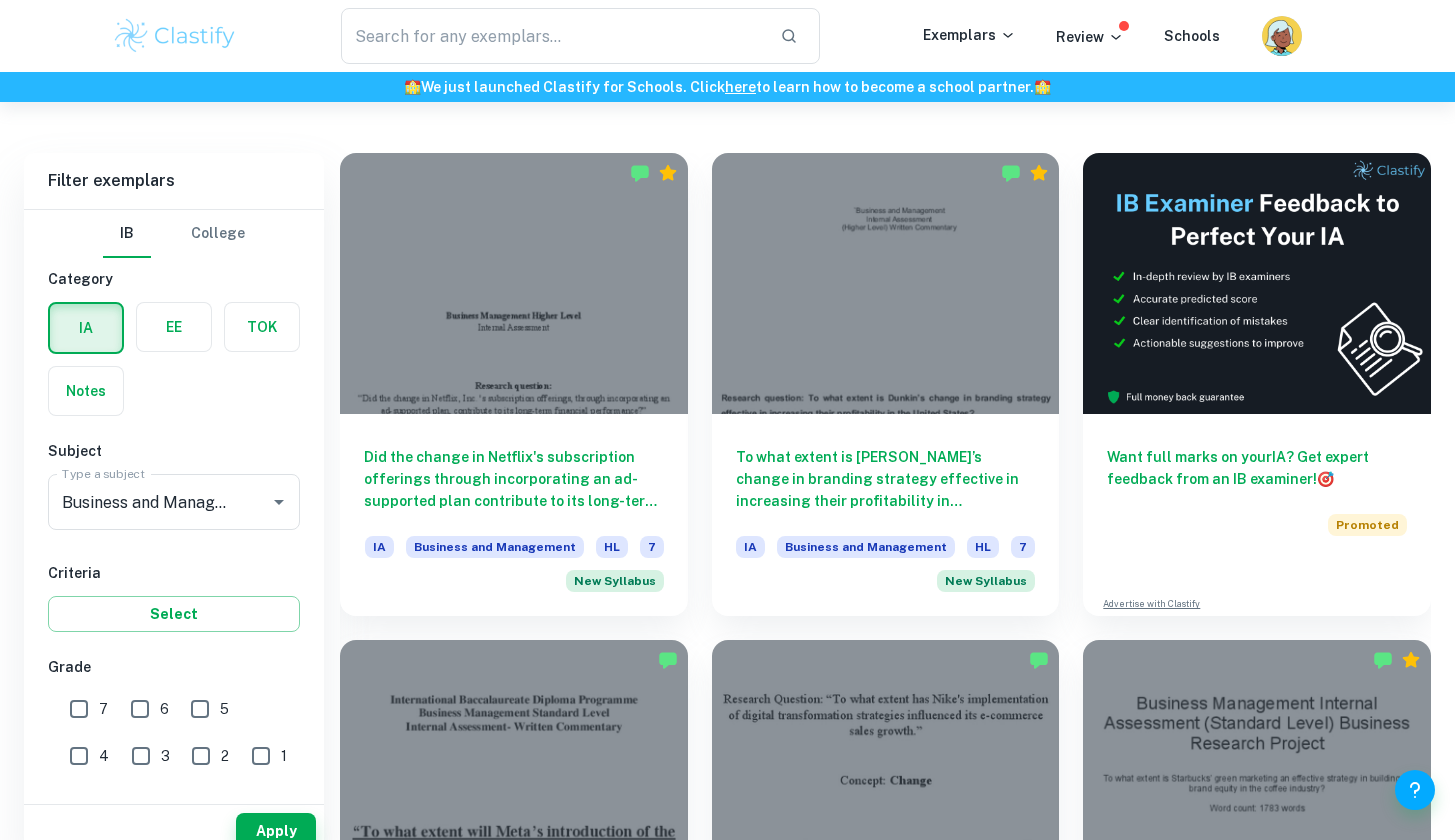 scroll, scrollTop: 548, scrollLeft: 0, axis: vertical 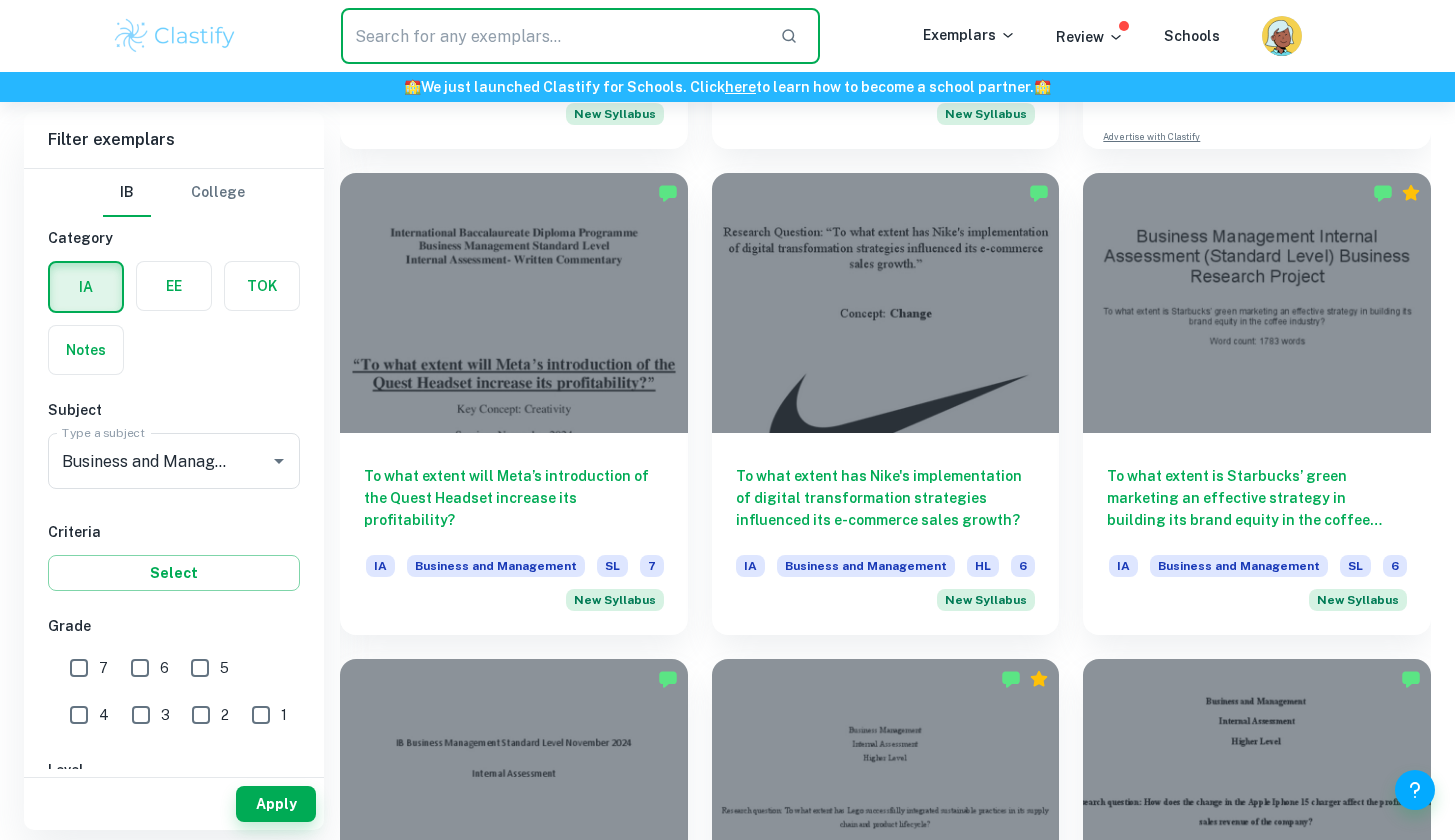 click at bounding box center (552, 36) 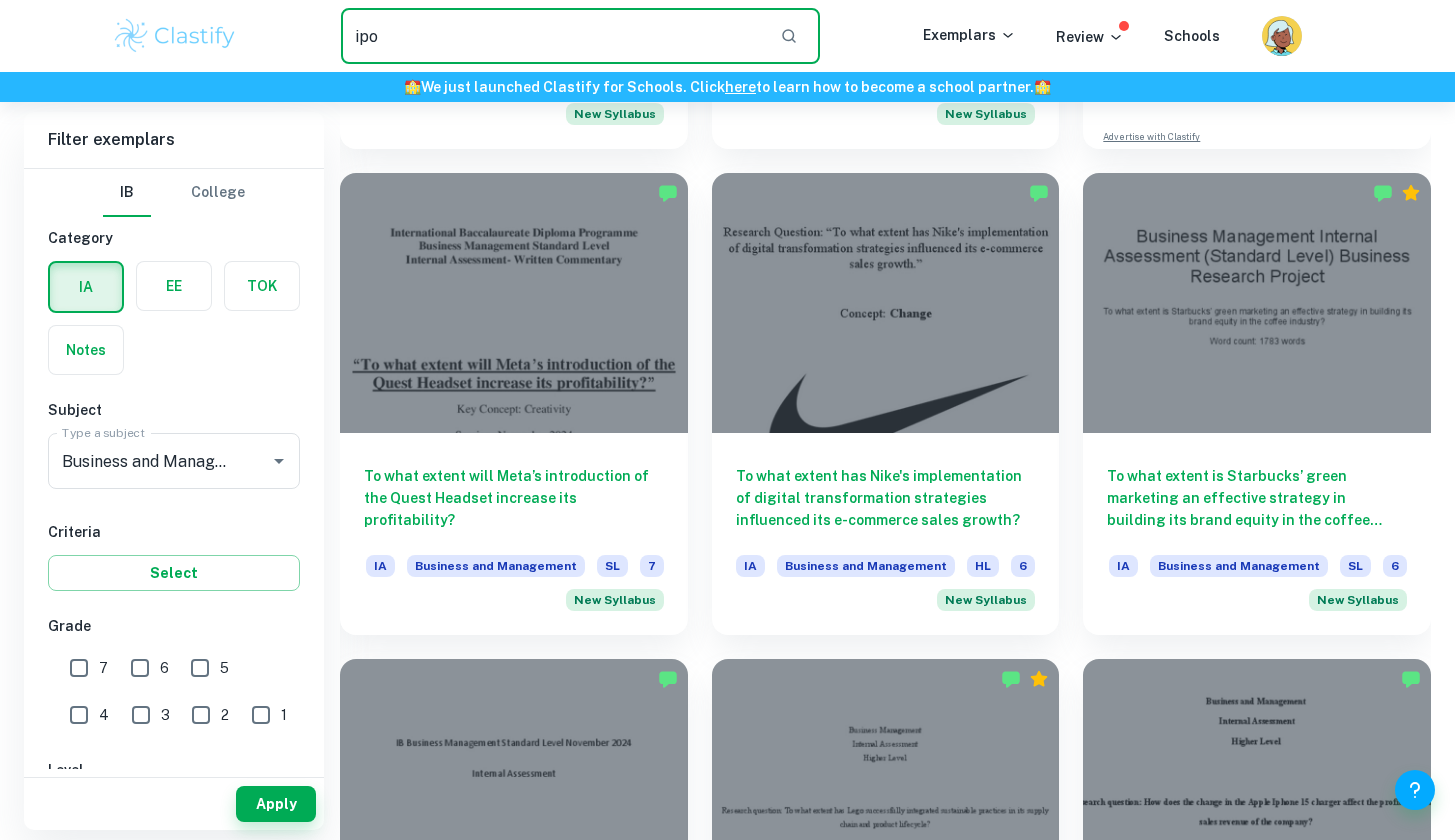 type on "ipo" 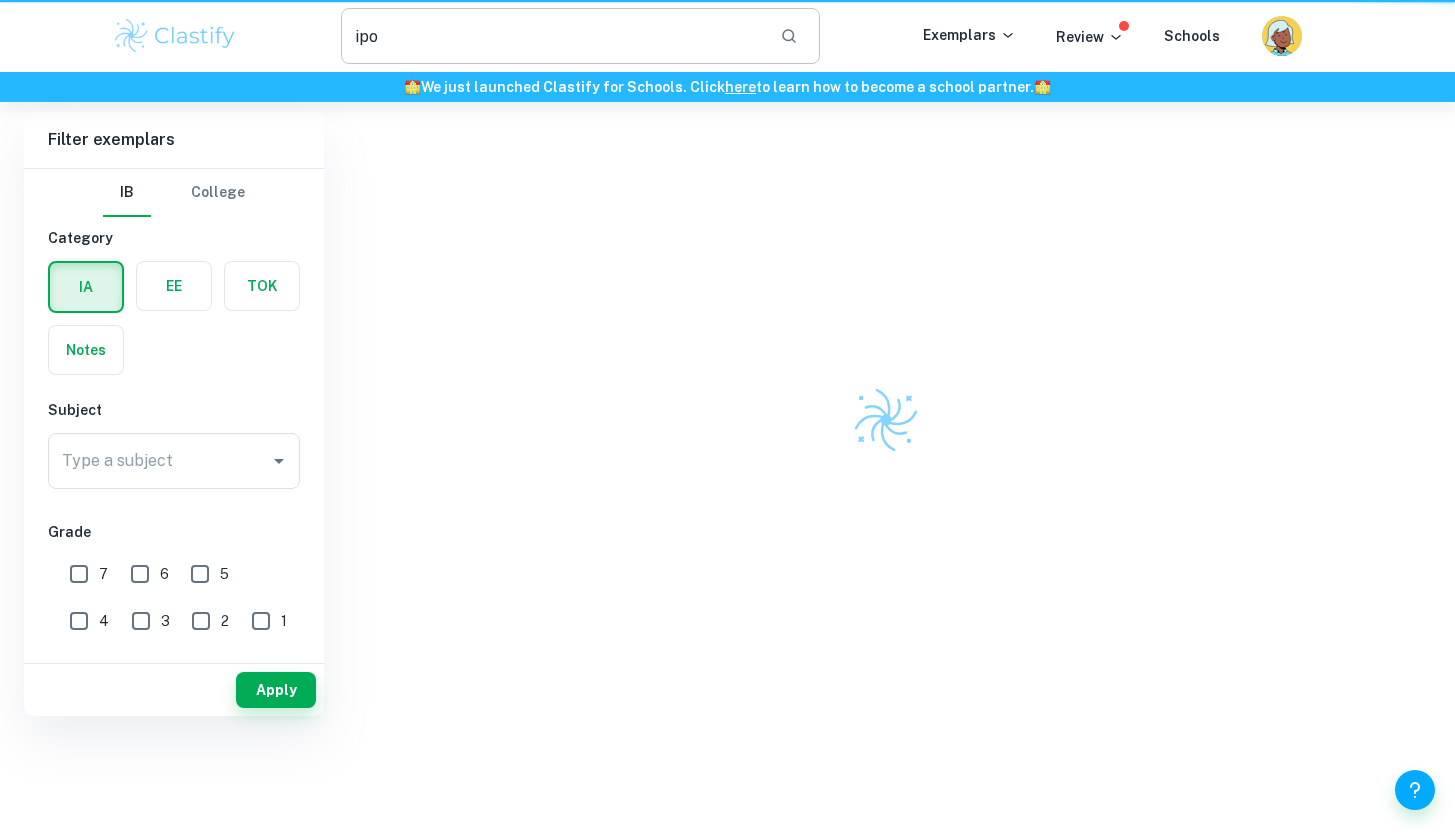 scroll, scrollTop: 0, scrollLeft: 0, axis: both 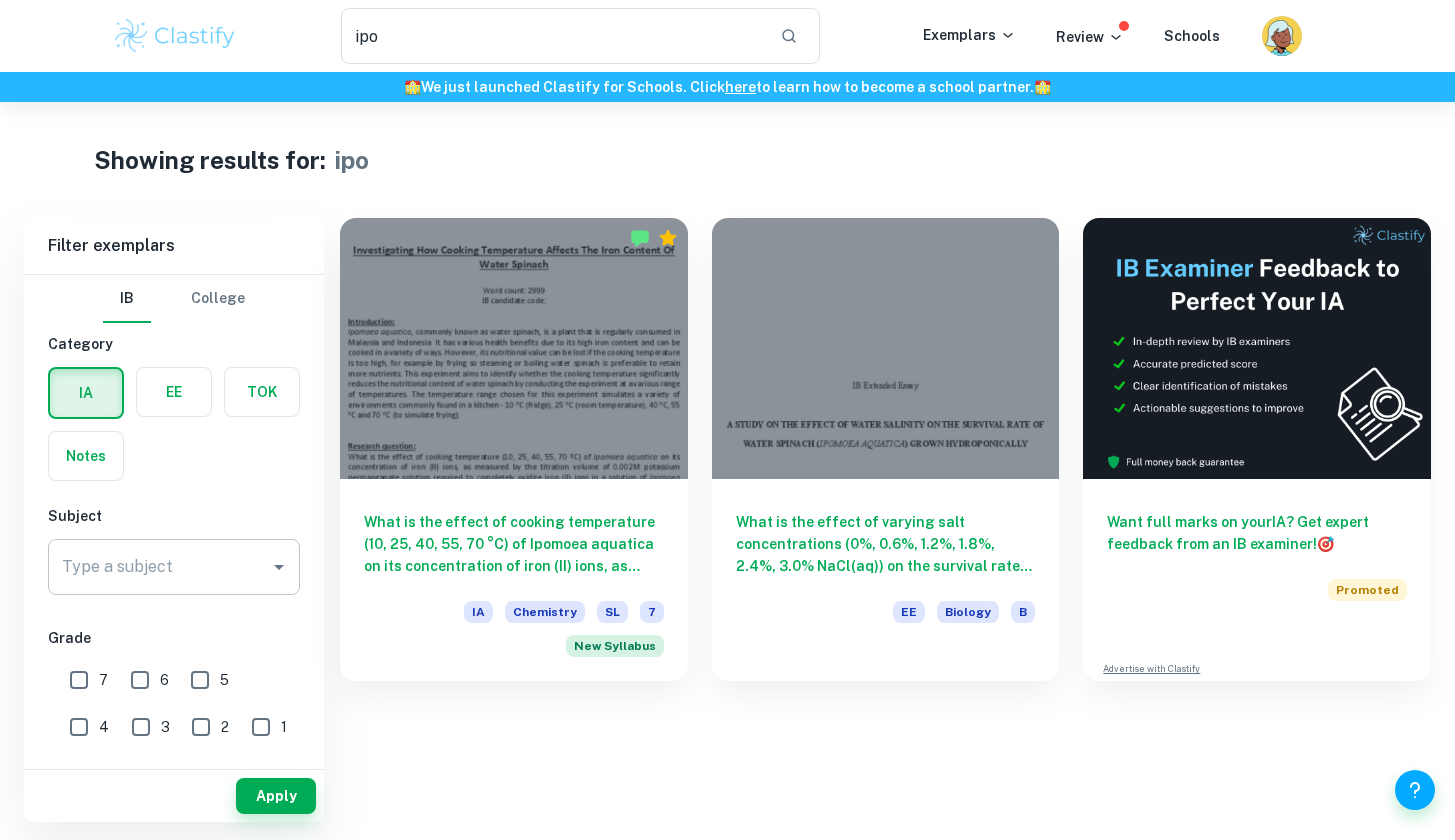 click on "Type a subject" at bounding box center [159, 567] 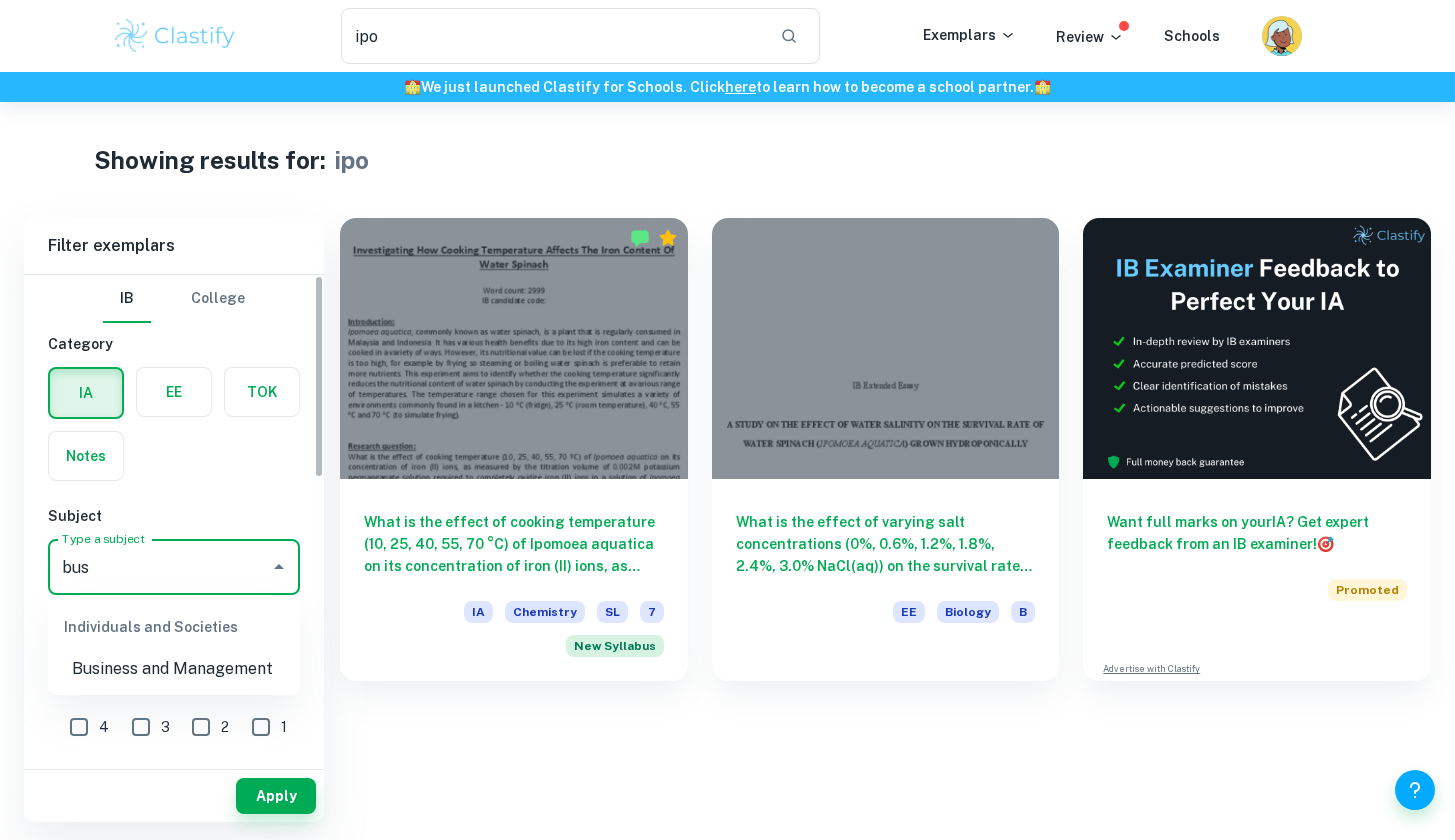 click on "Business and Management" at bounding box center [174, 669] 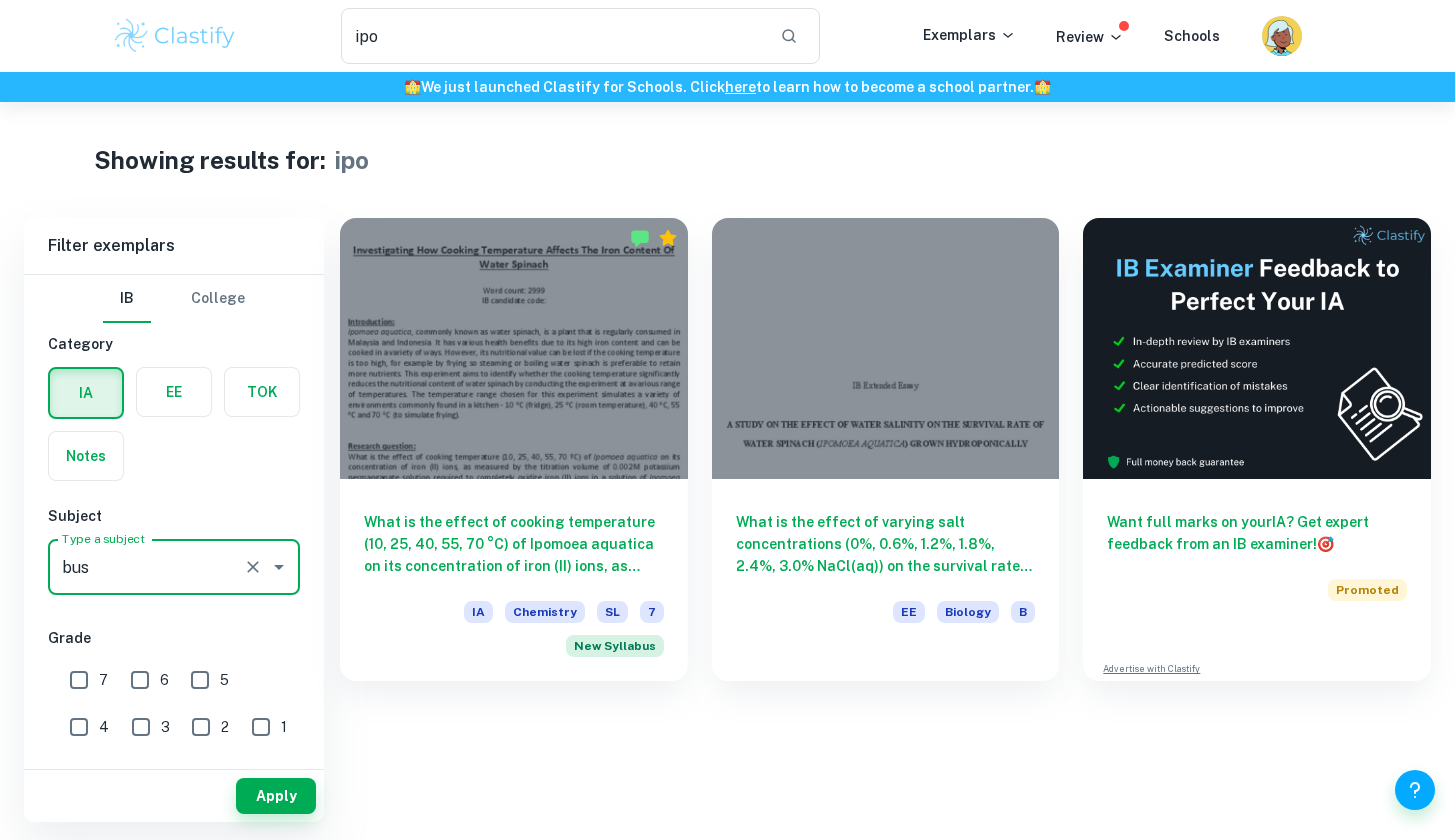 type on "Business and Management" 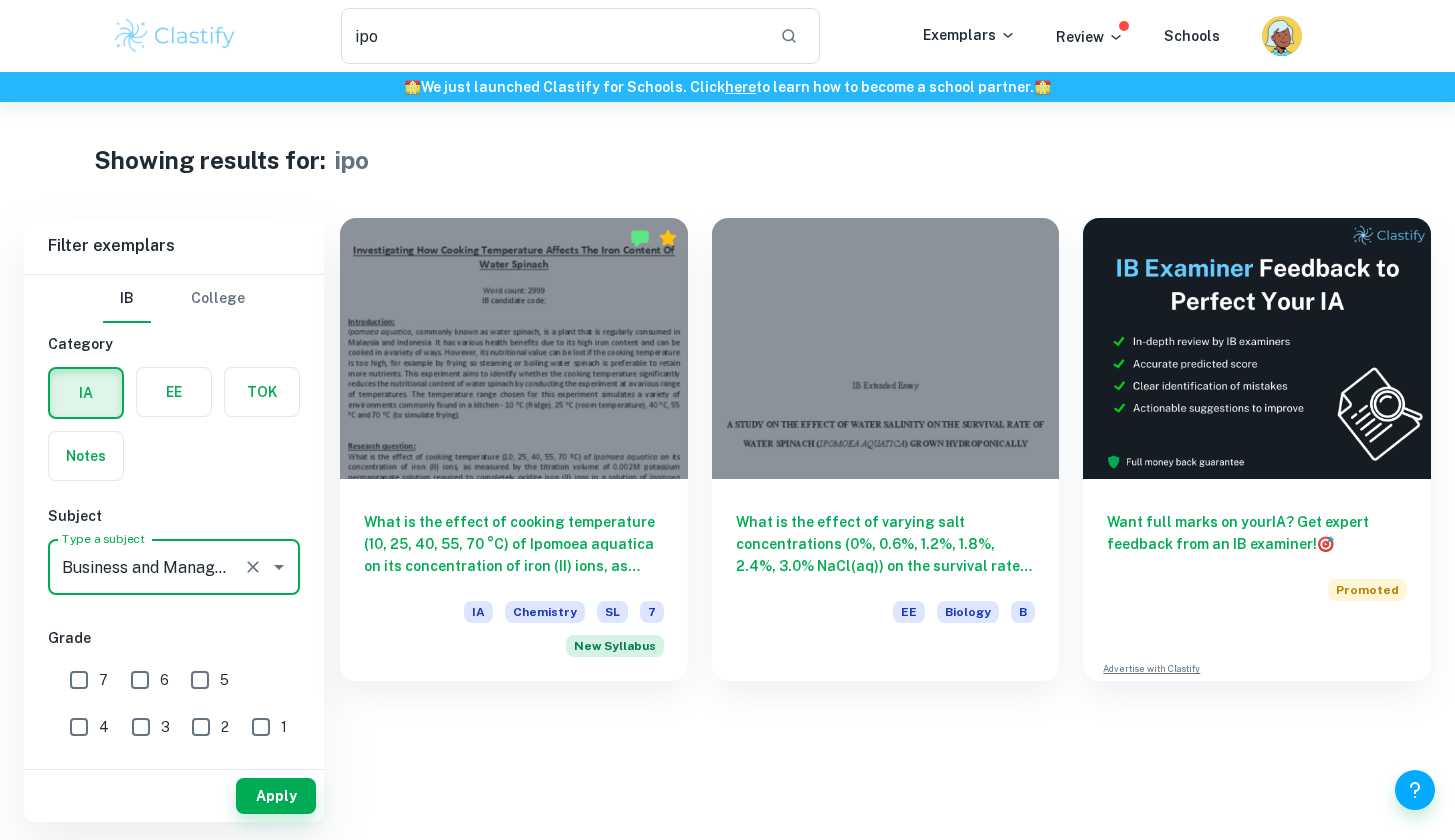 click on "7" at bounding box center [79, 680] 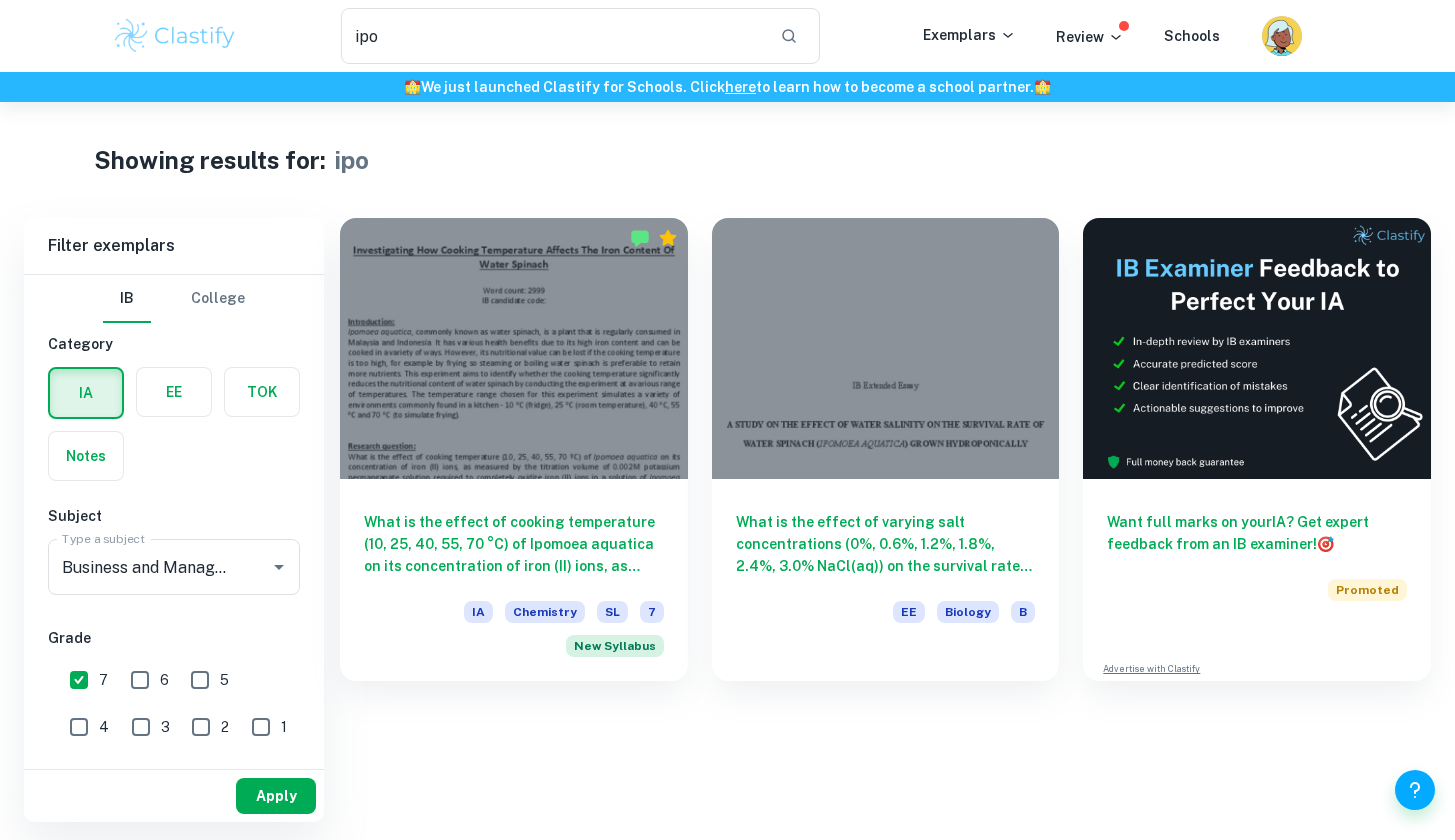 click on "Apply" at bounding box center [276, 796] 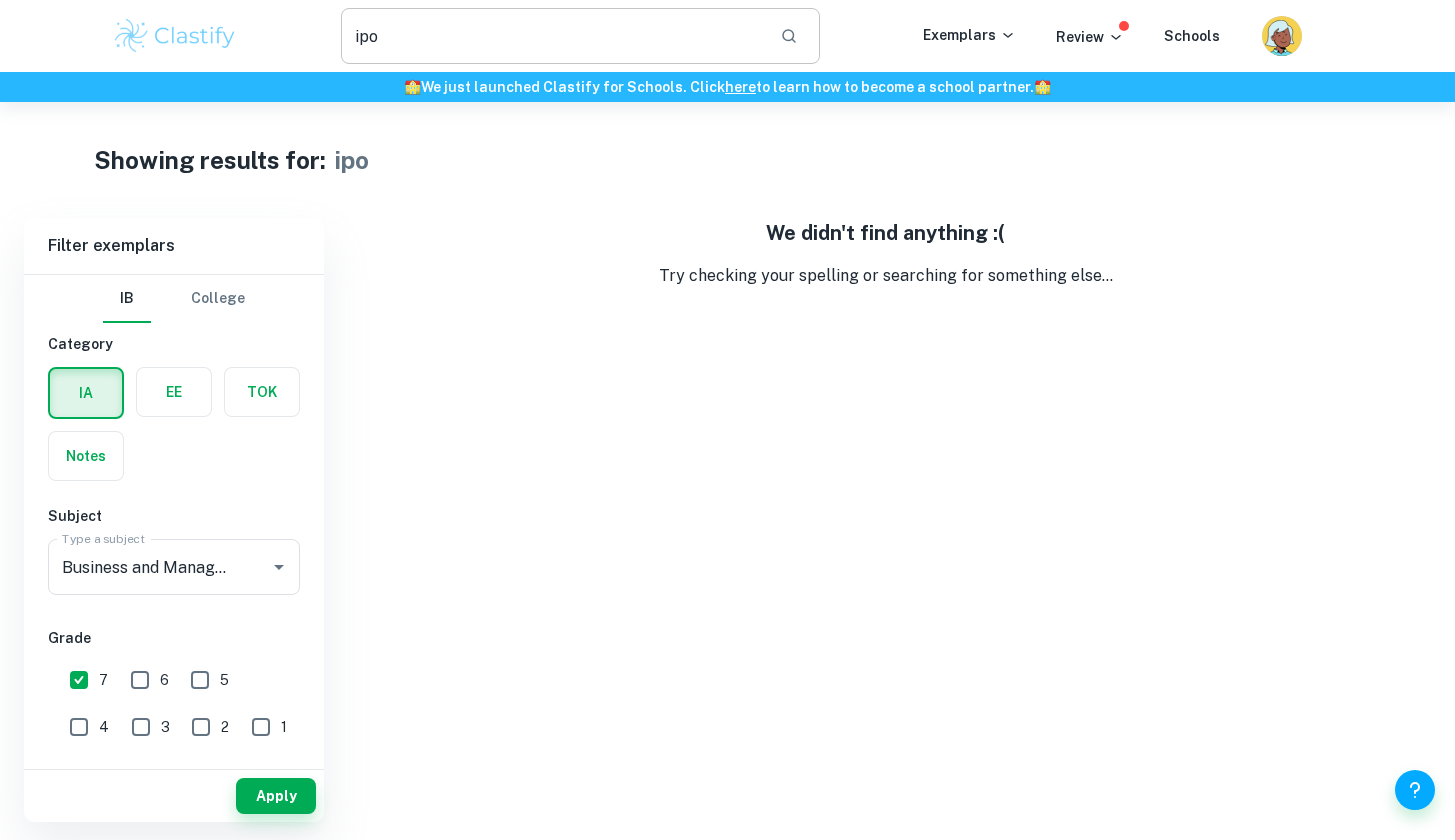click on "ipo" at bounding box center [552, 36] 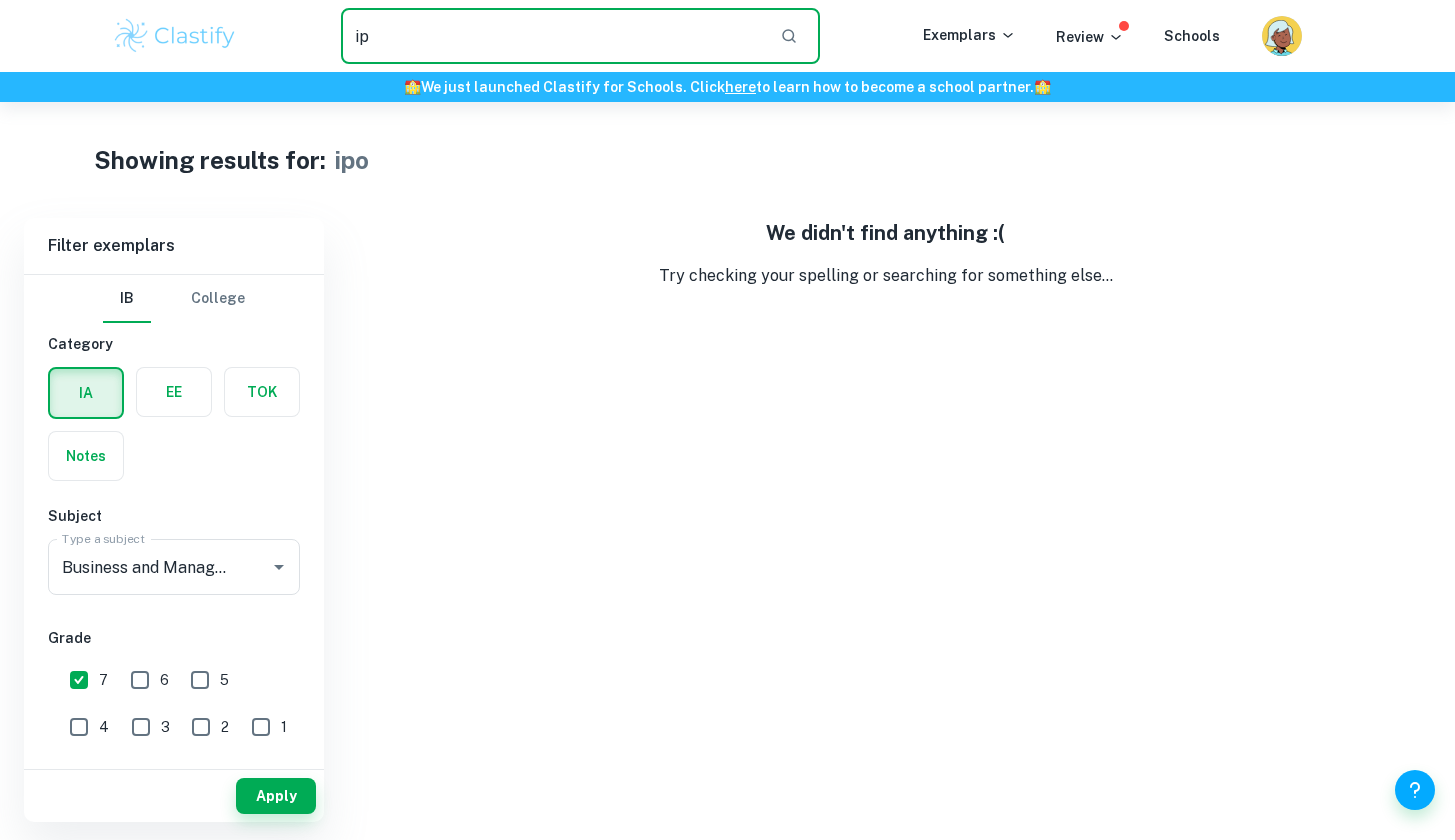 type on "i" 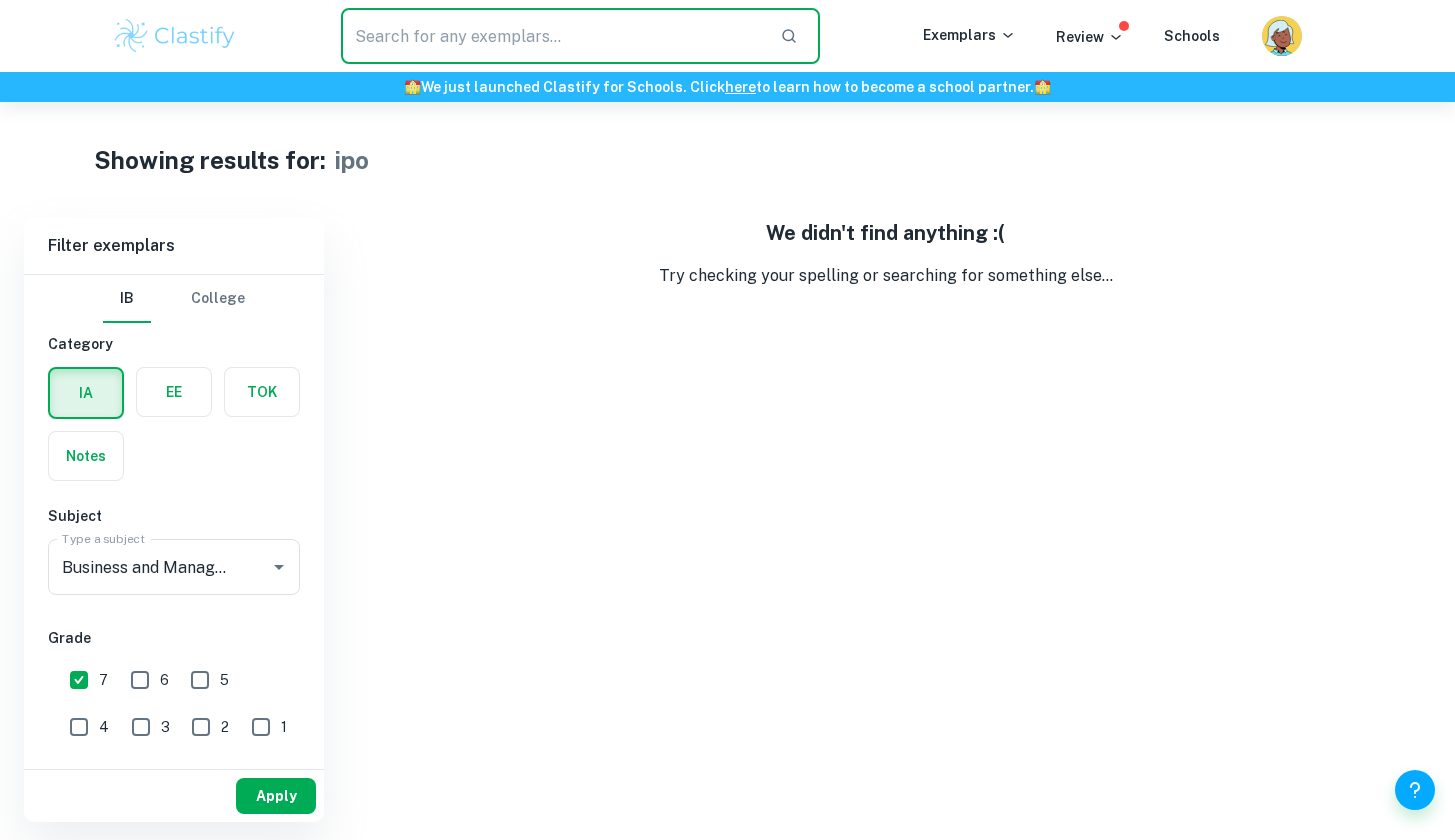 click on "Apply" at bounding box center [276, 796] 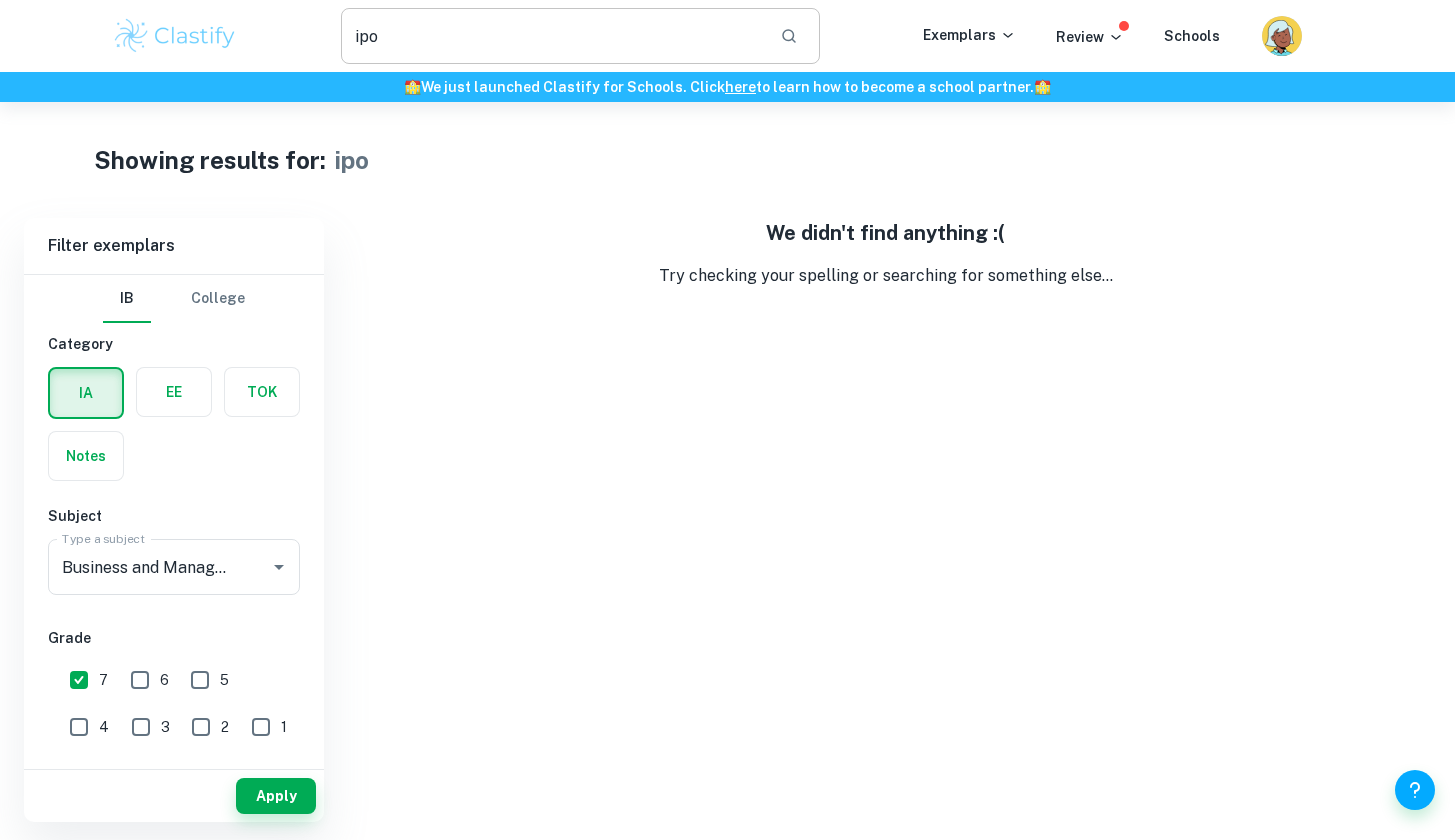 click on "ipo" at bounding box center (552, 36) 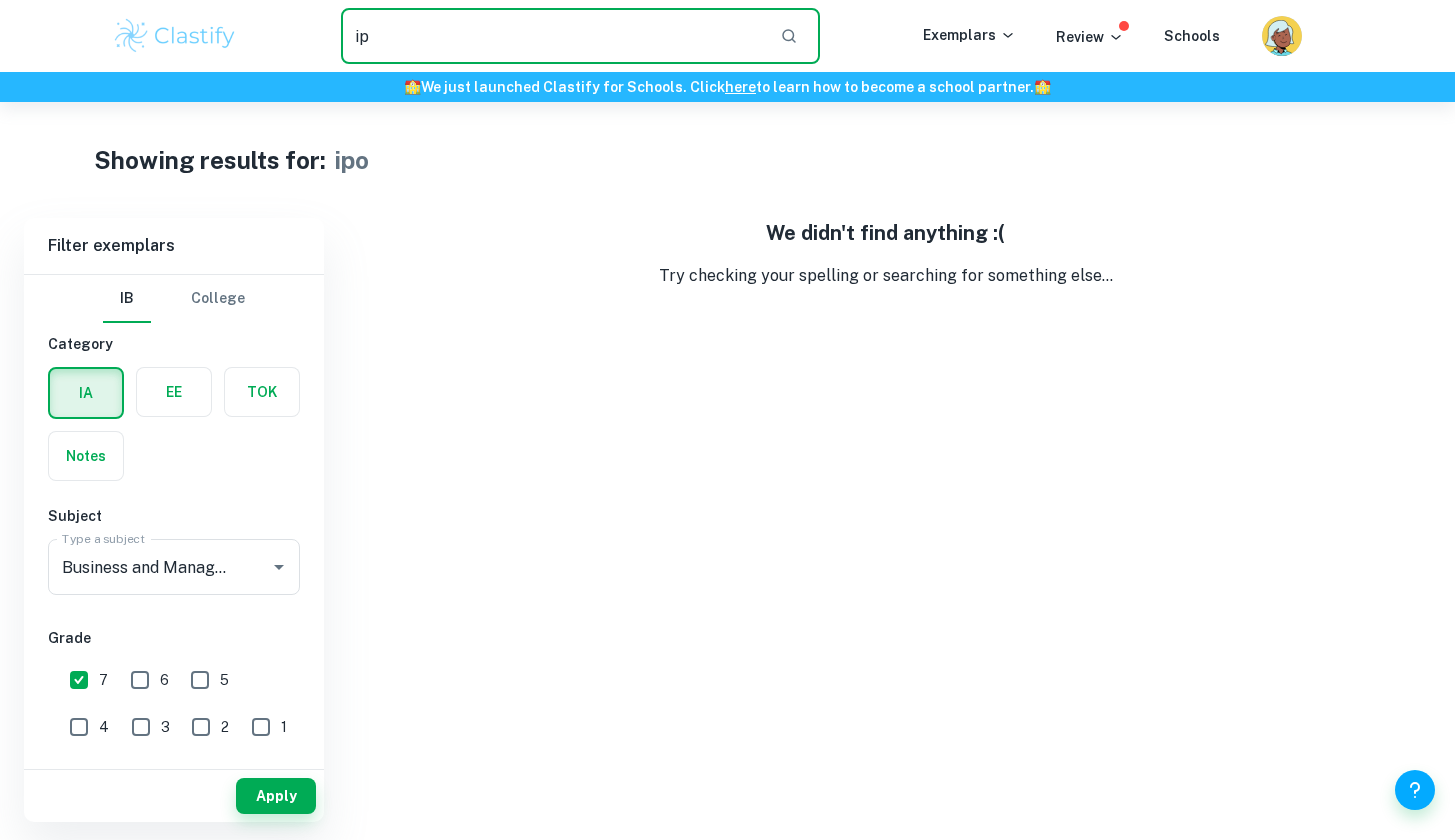 type on "i" 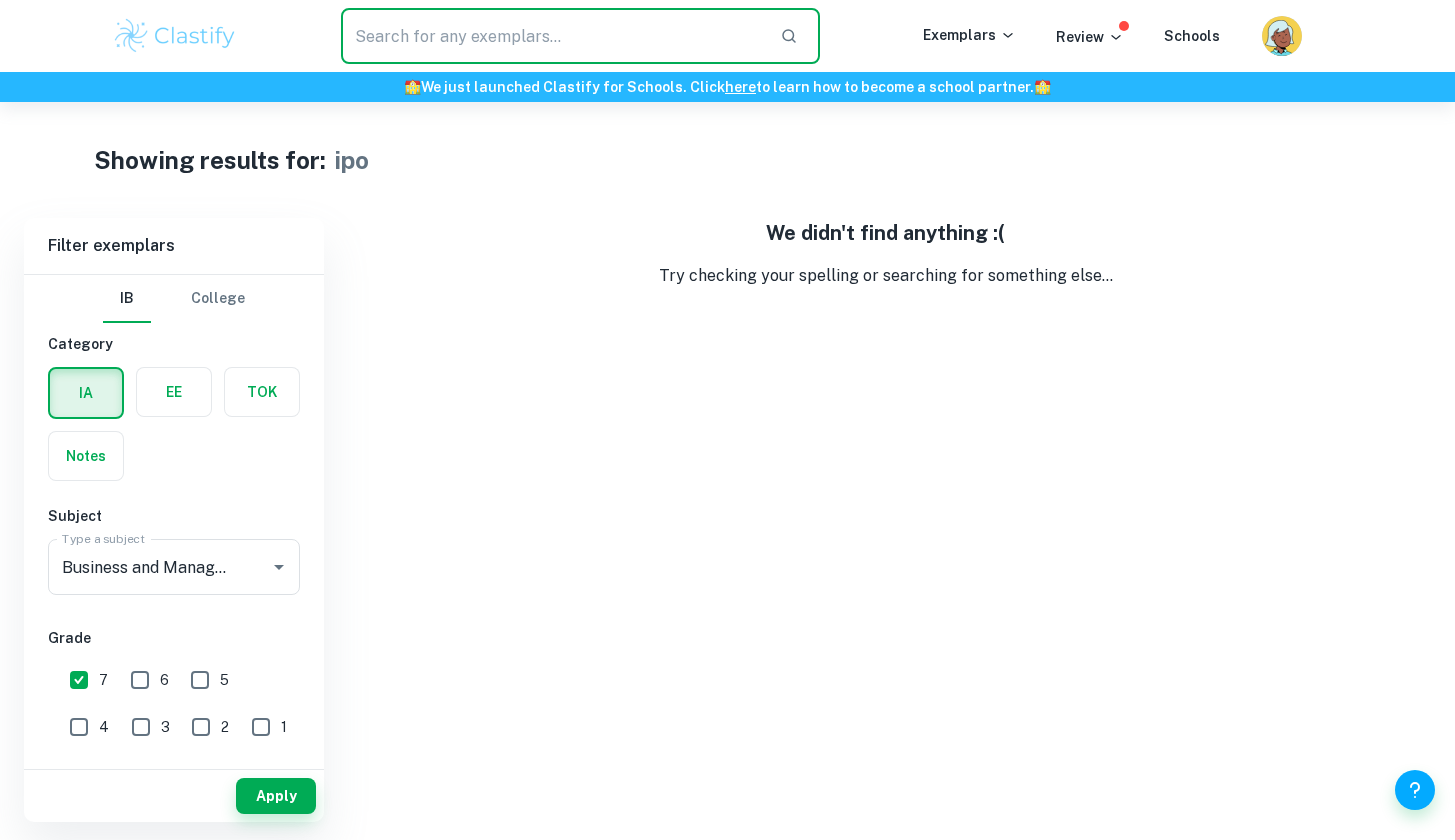 click at bounding box center (552, 36) 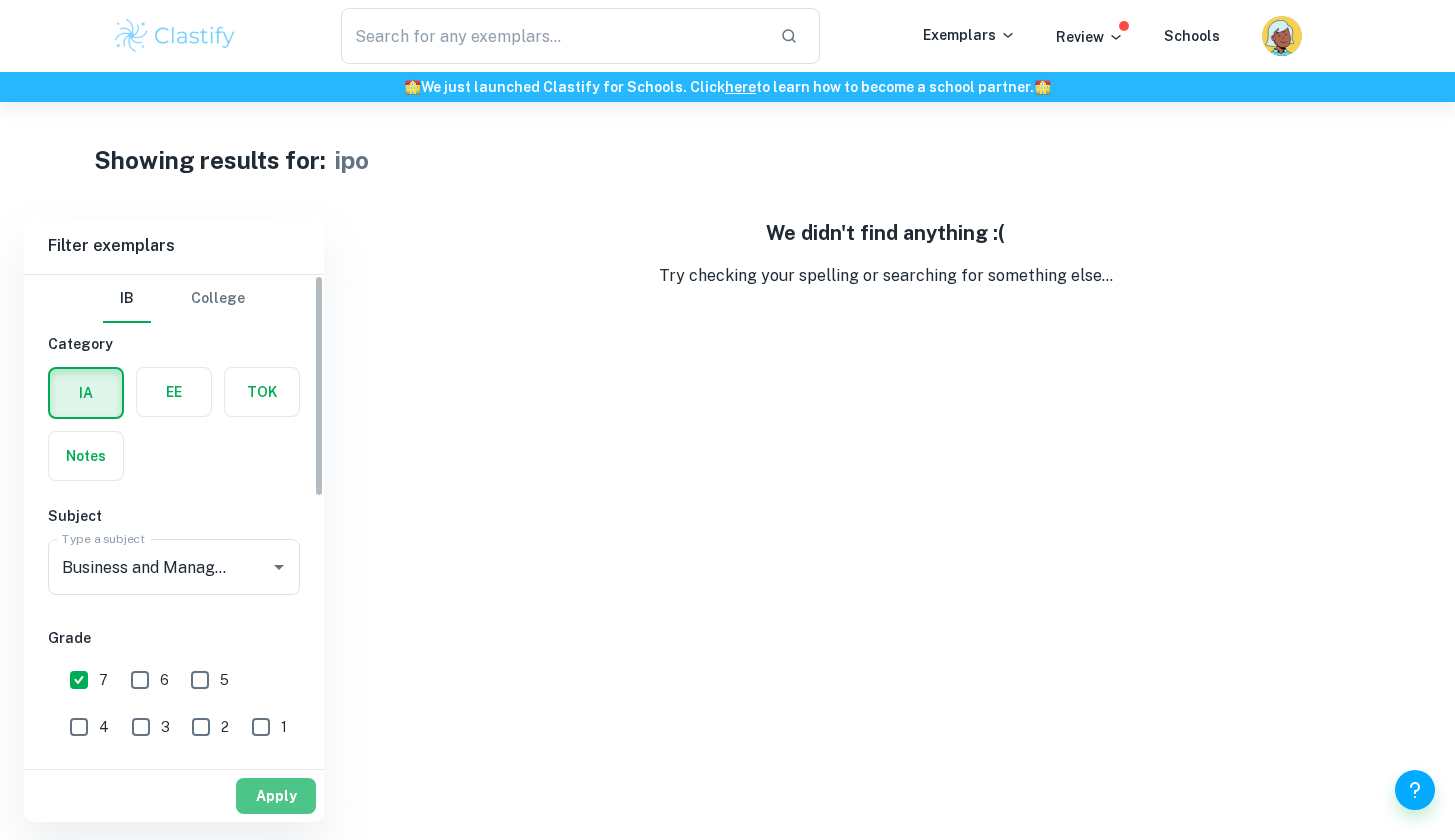 click on "Apply" at bounding box center (276, 796) 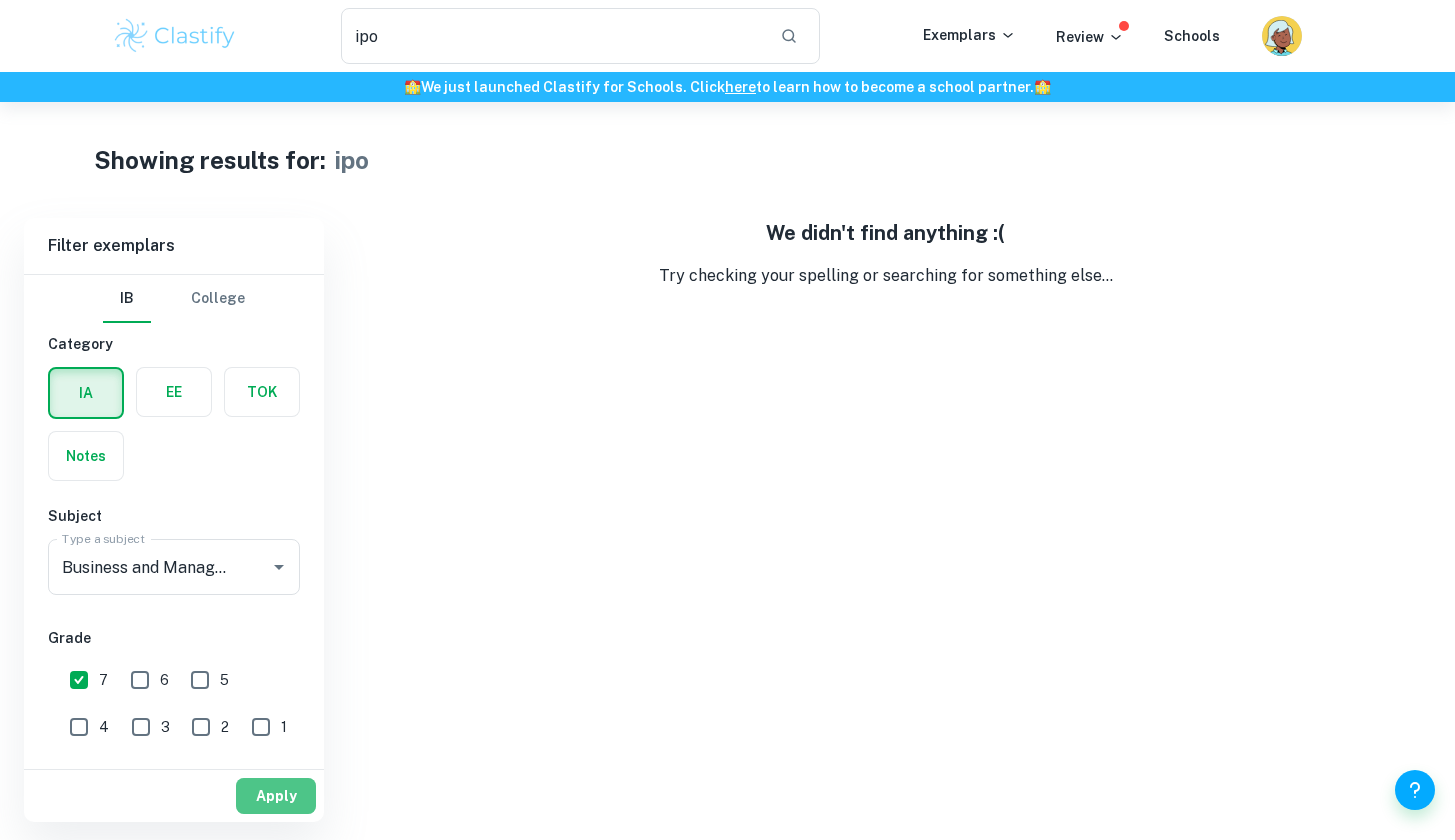 click on "Apply" at bounding box center (276, 796) 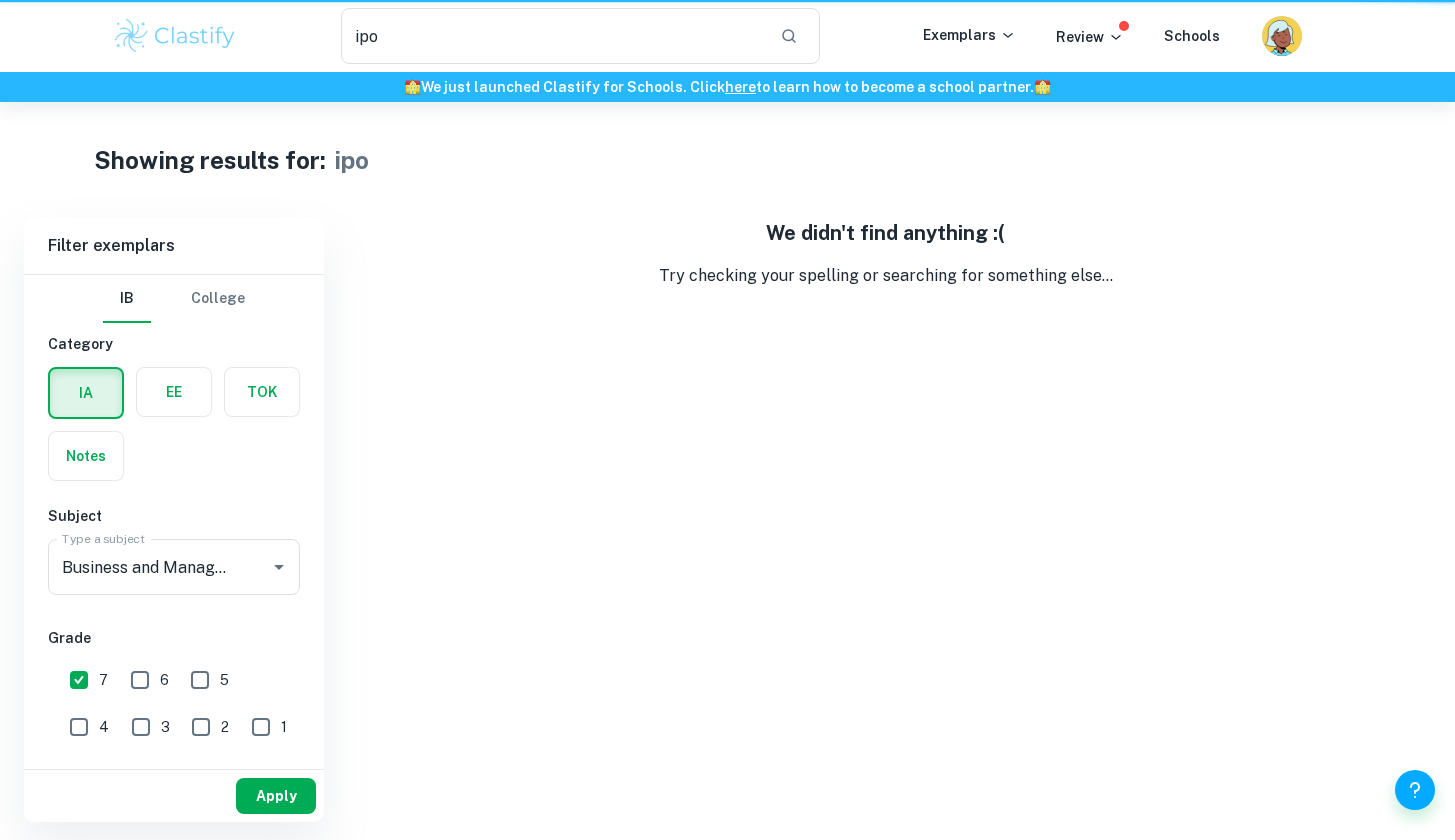 click on "Apply" at bounding box center (276, 796) 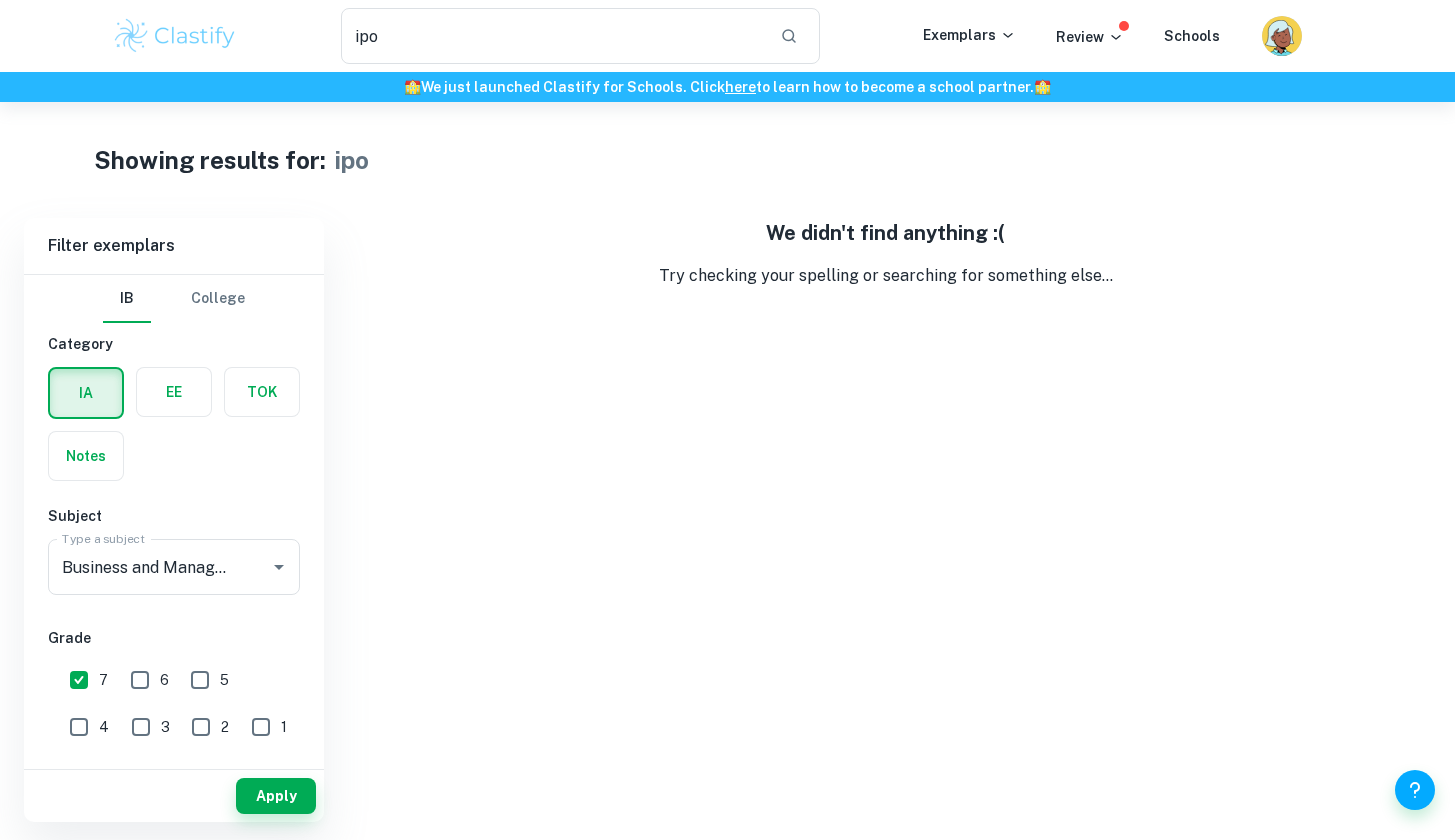 click on "Apply" at bounding box center (276, 796) 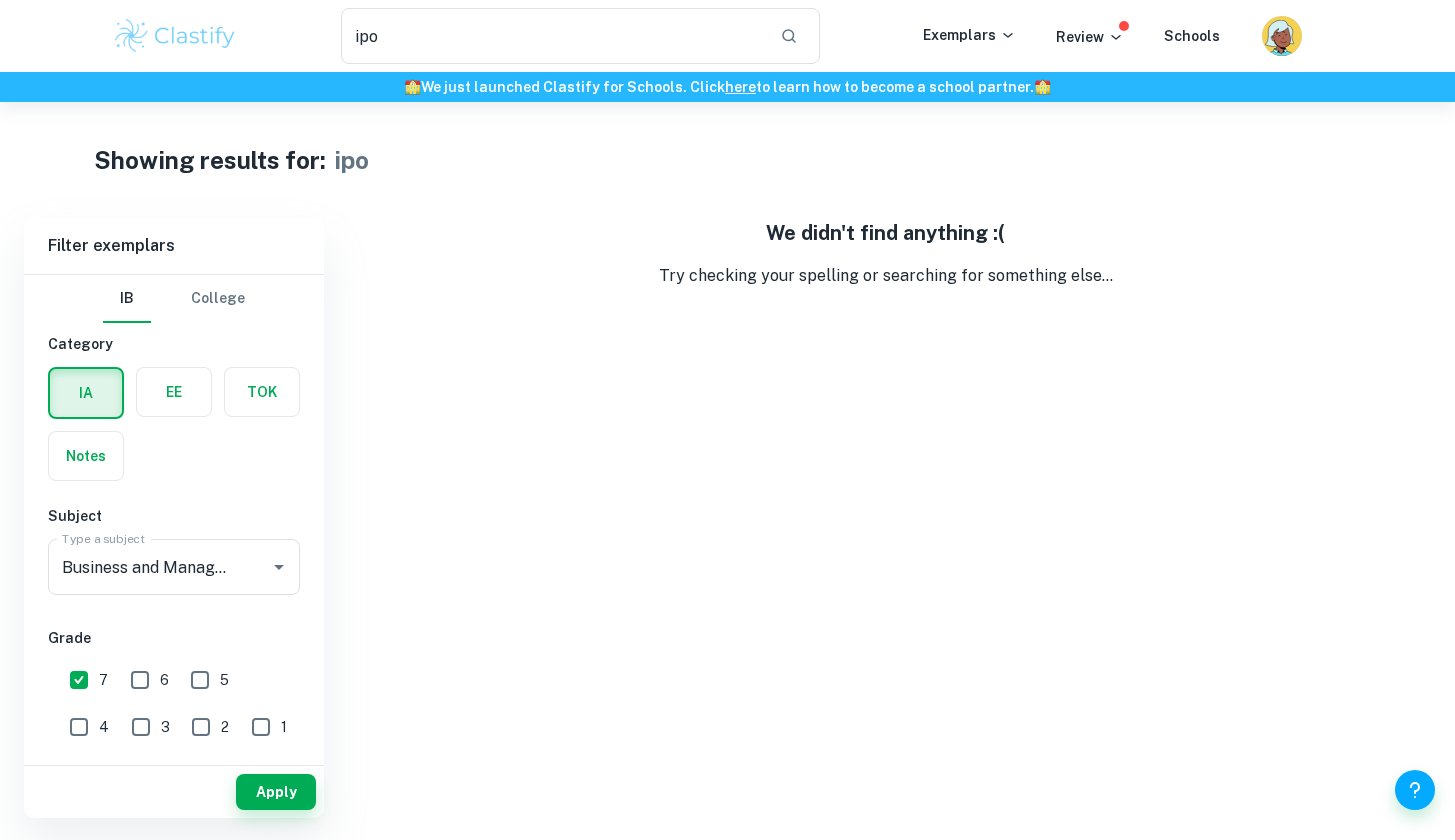 scroll, scrollTop: -1, scrollLeft: 0, axis: vertical 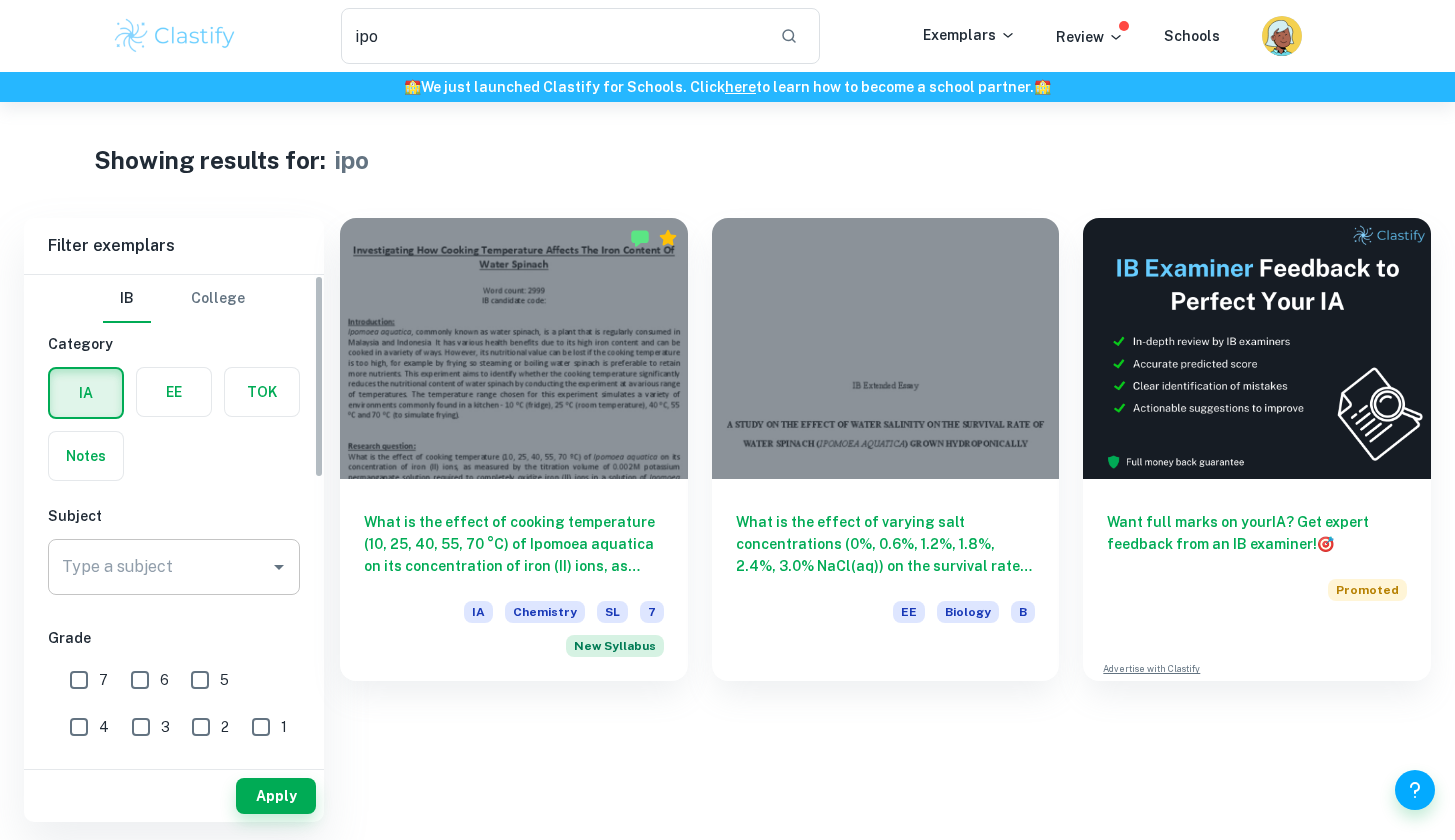 click 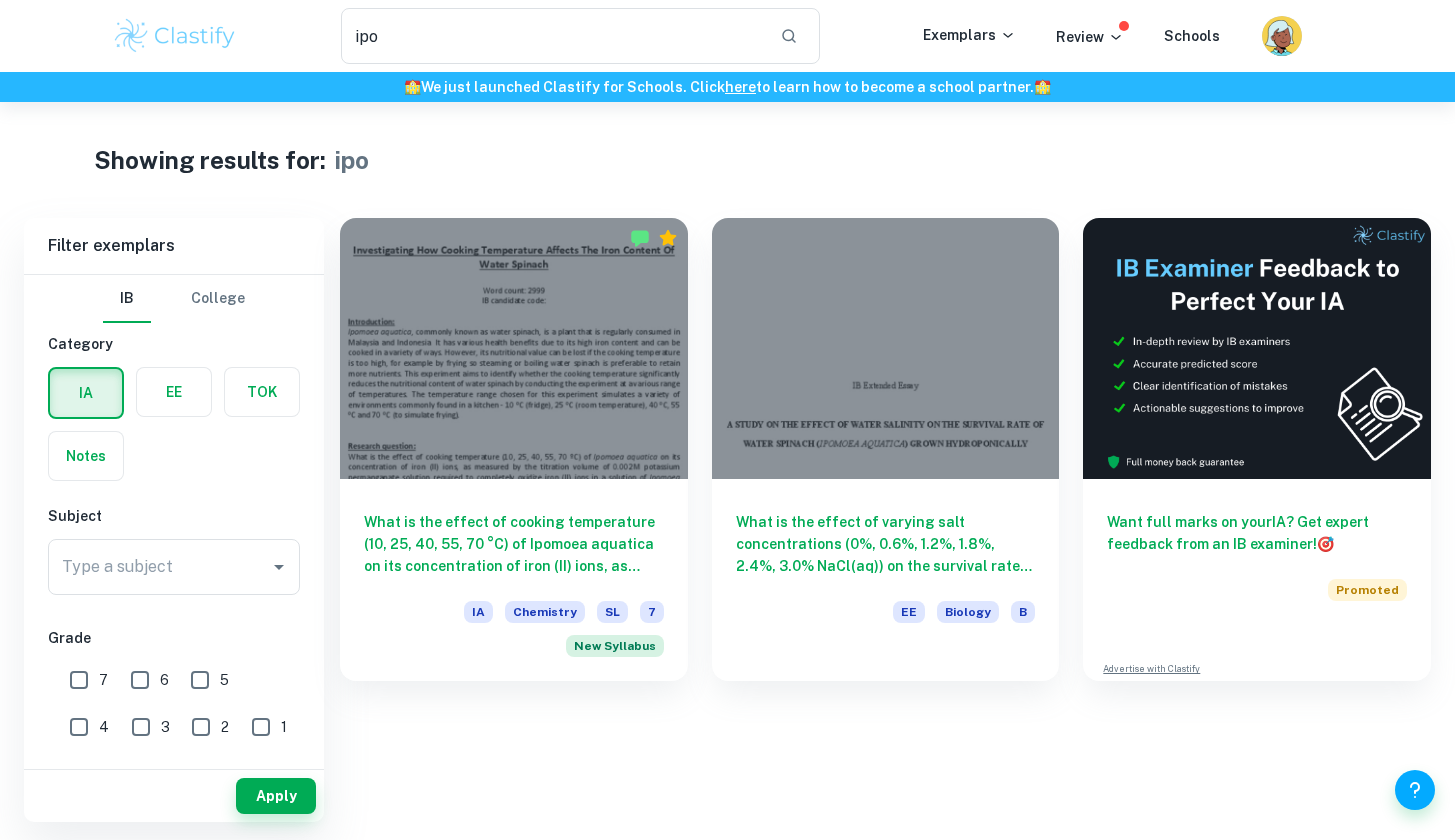 click on "ipo ​ Exemplars Review Schools" at bounding box center [728, 36] 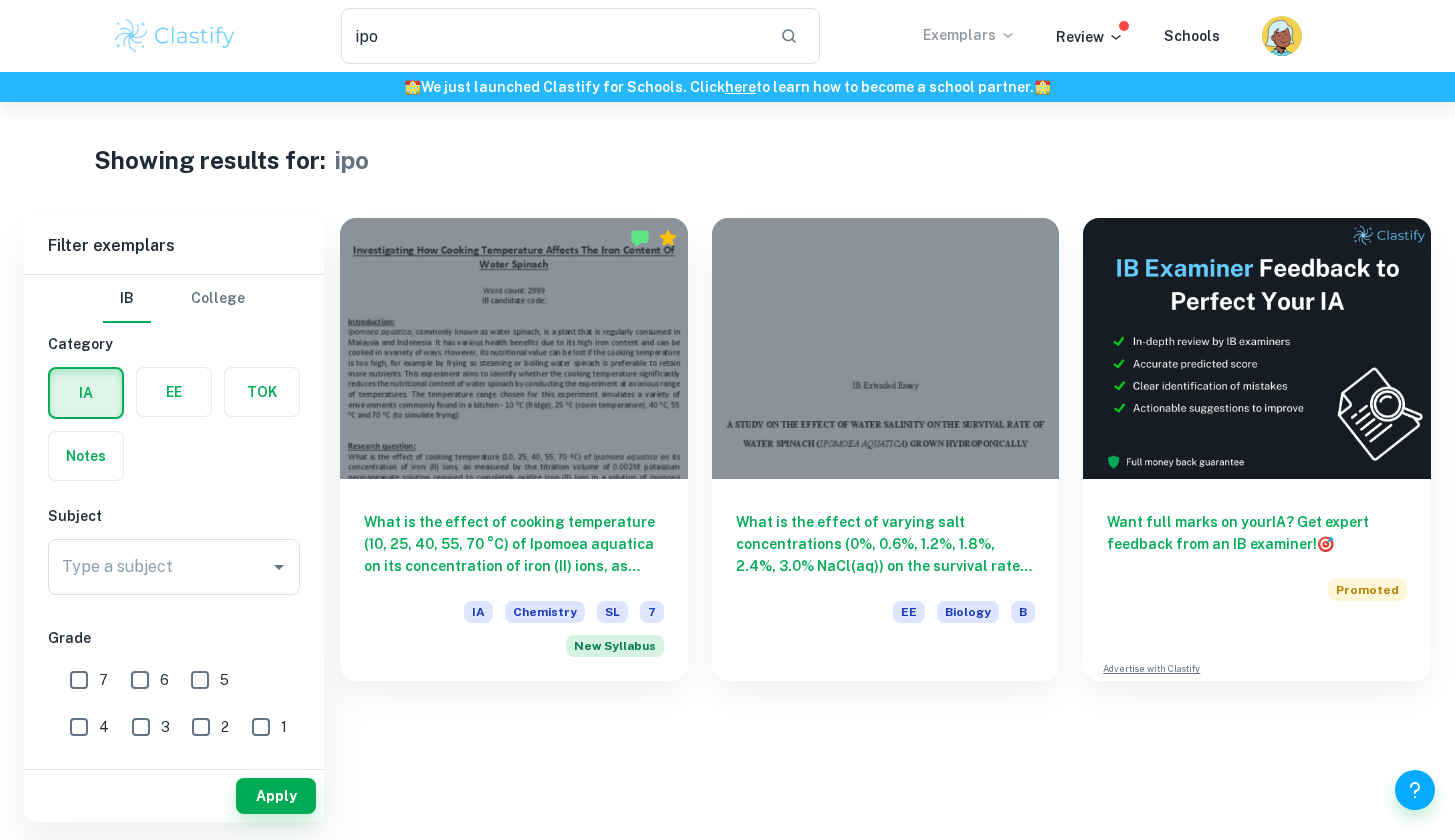 click on "Exemplars" at bounding box center [969, 35] 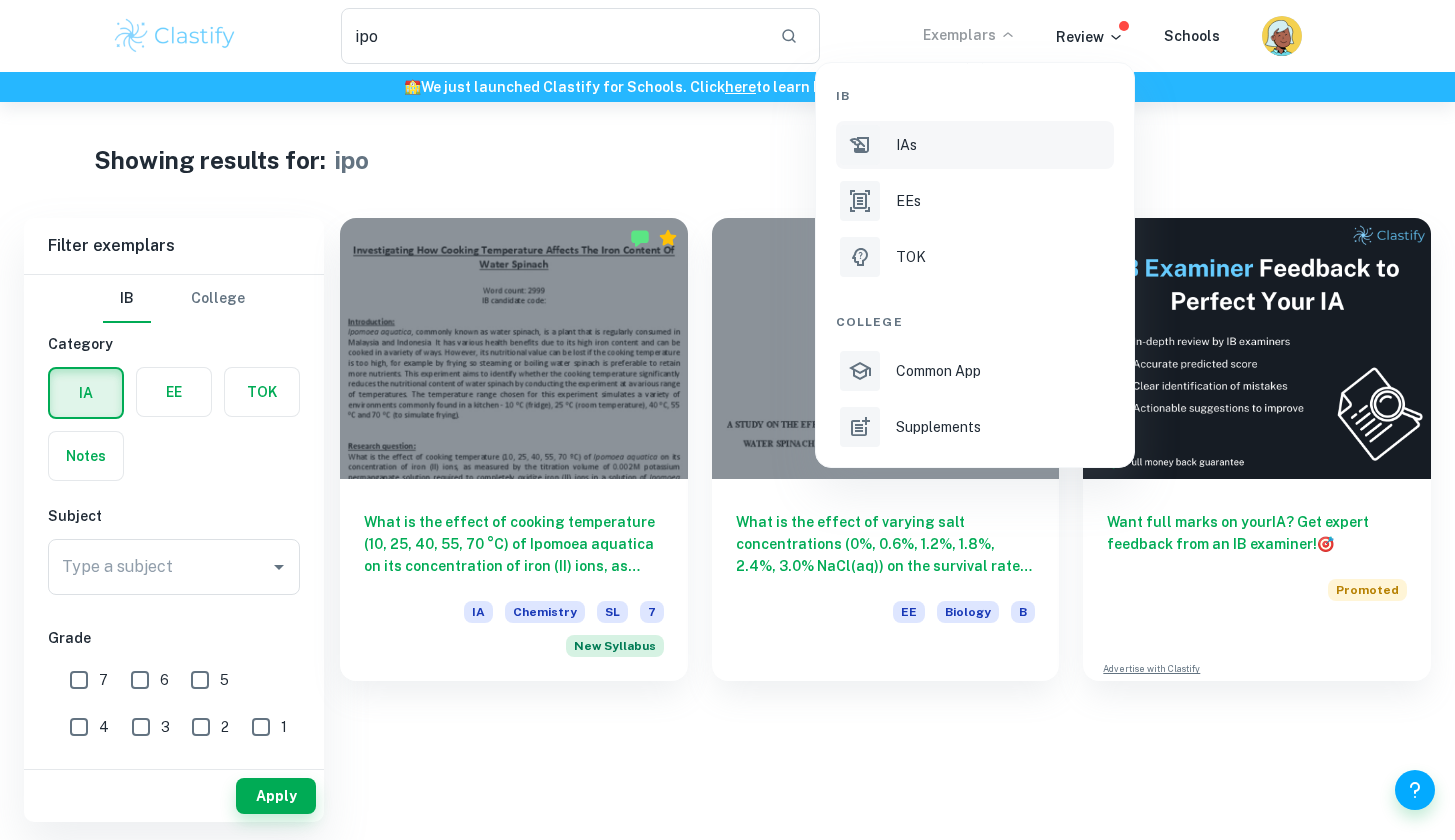 click on "IAs" at bounding box center [1003, 145] 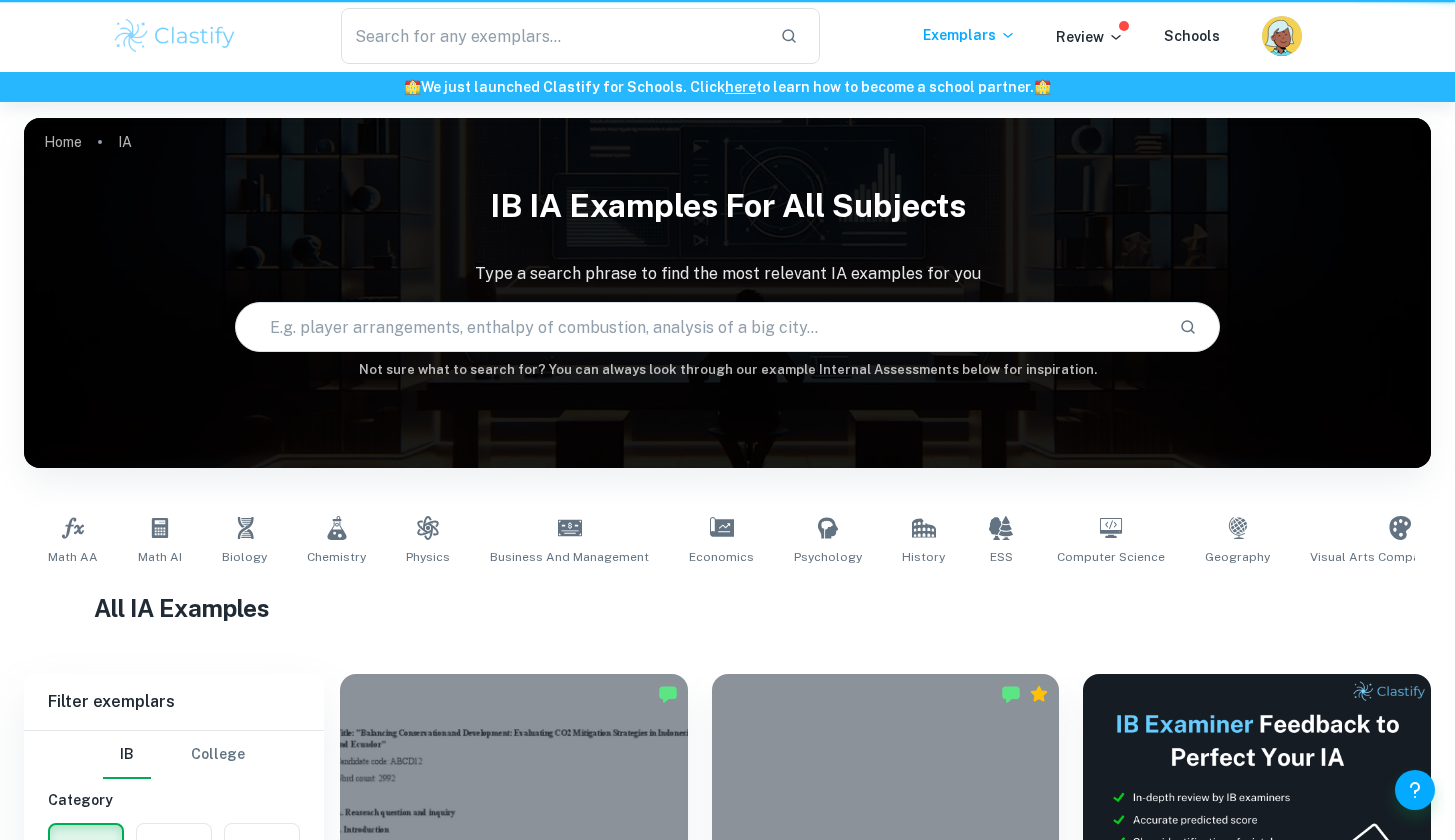 type 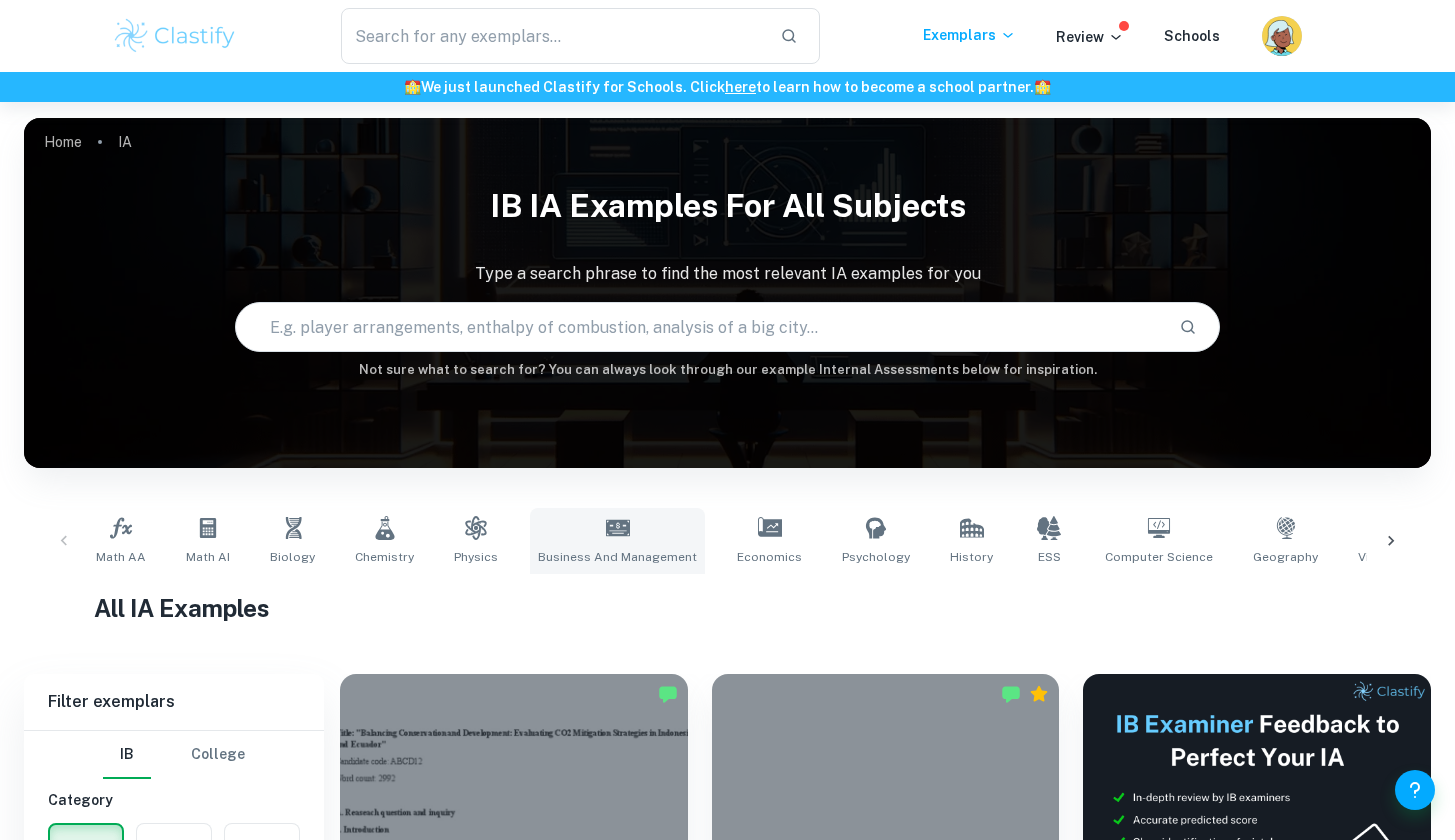 click on "Business and Management" at bounding box center (617, 541) 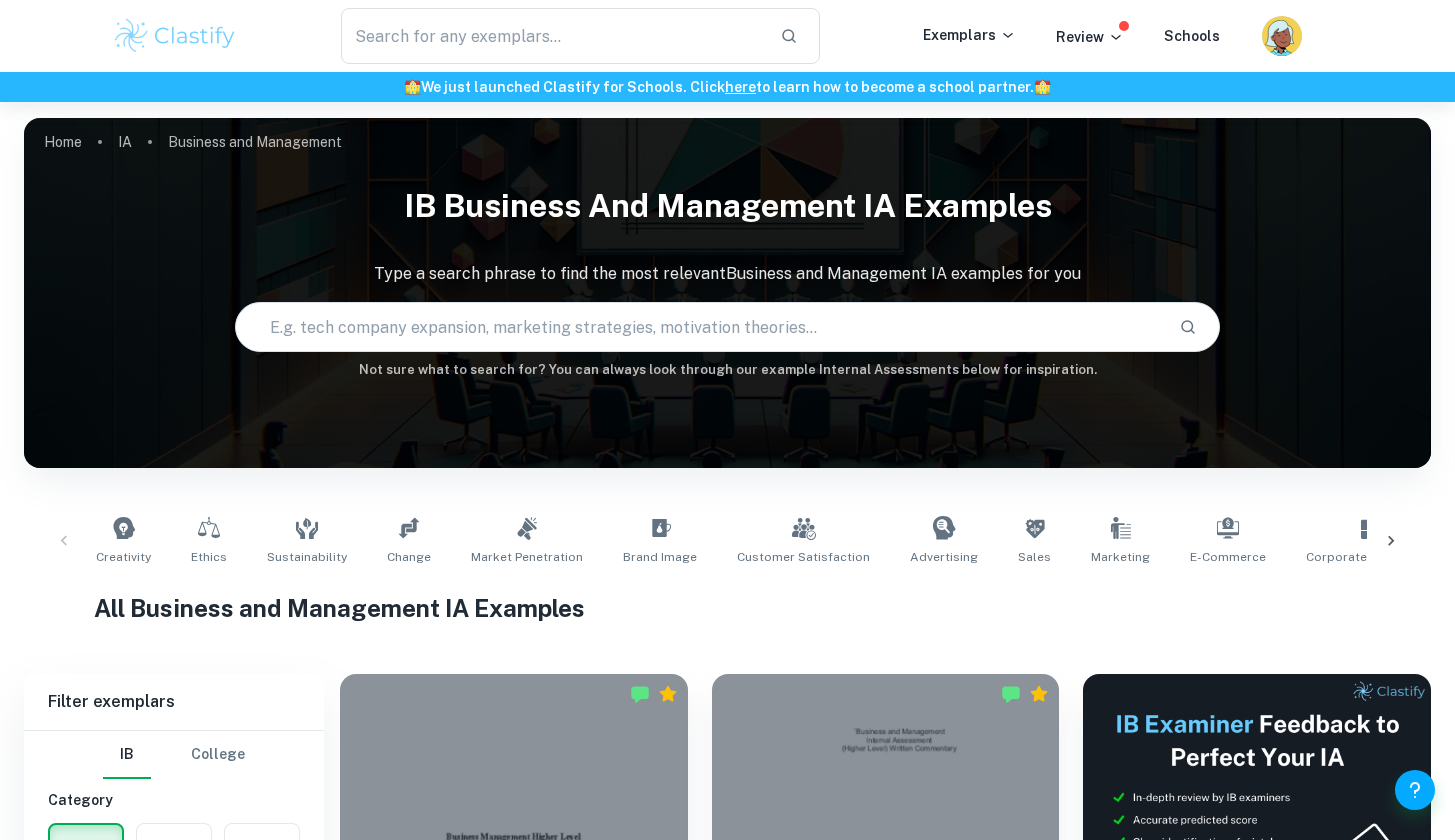 click at bounding box center (1391, 541) 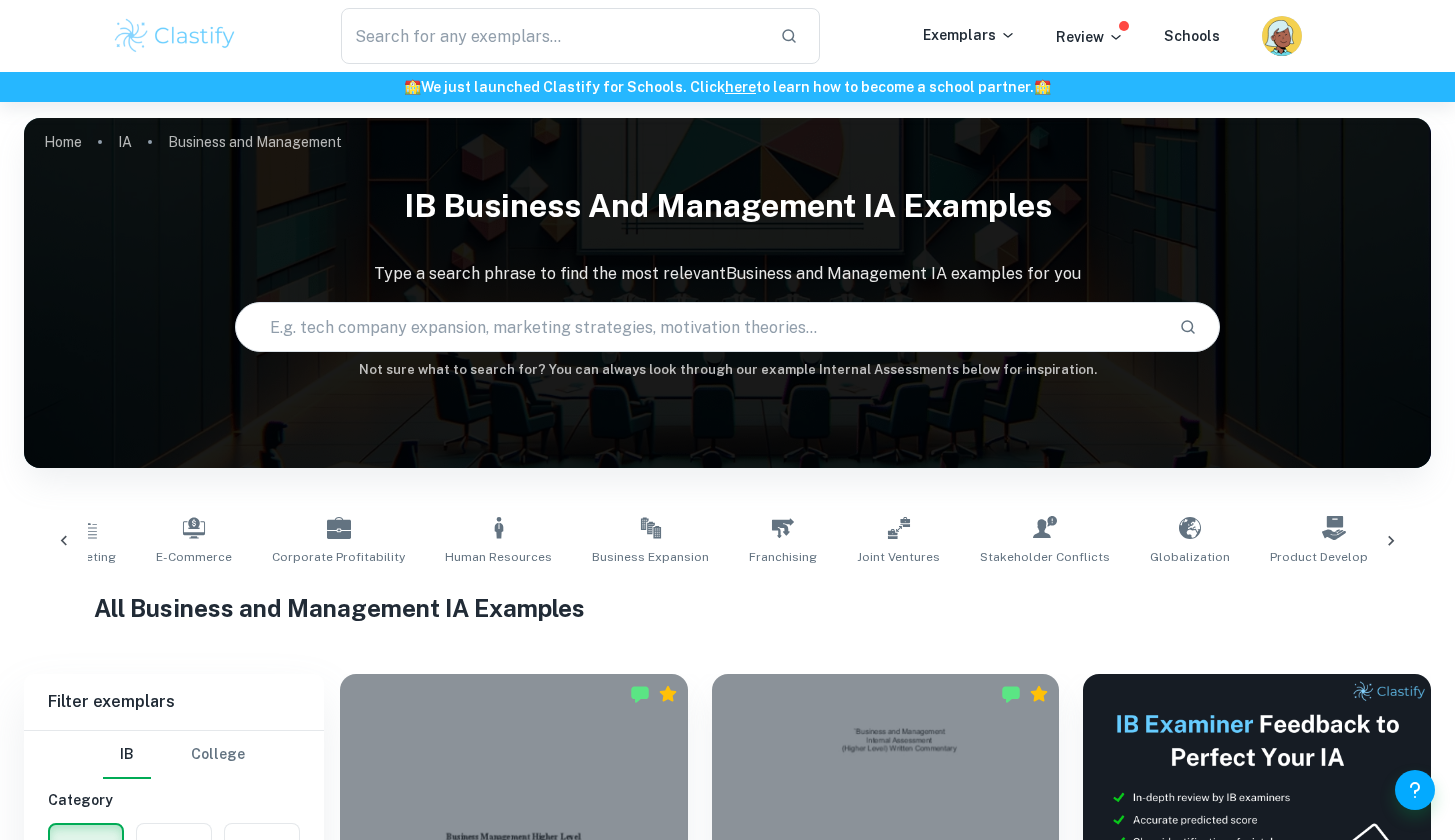 scroll, scrollTop: 0, scrollLeft: 1169, axis: horizontal 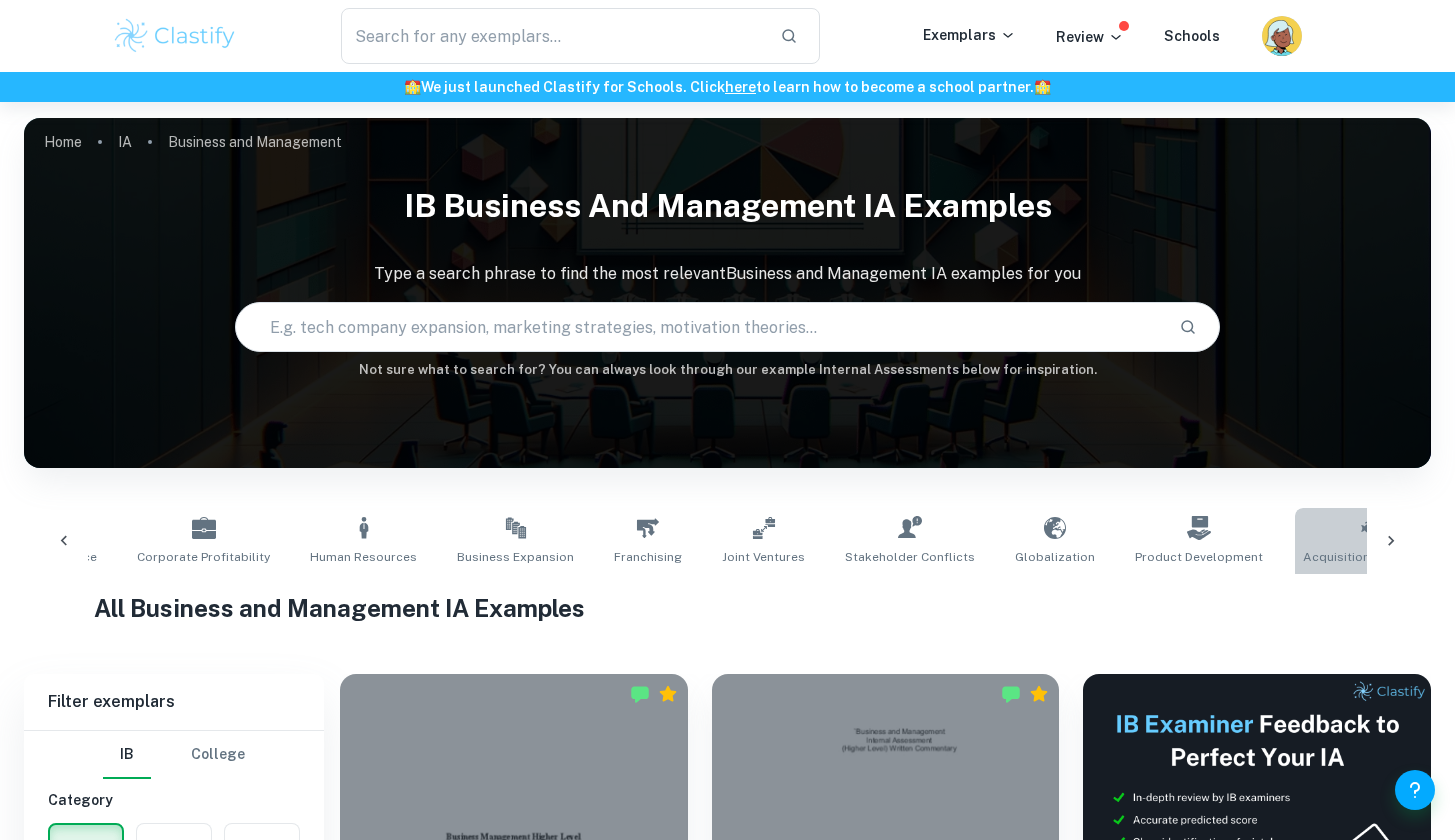 click on "Acquisition and Growth" at bounding box center [1373, 557] 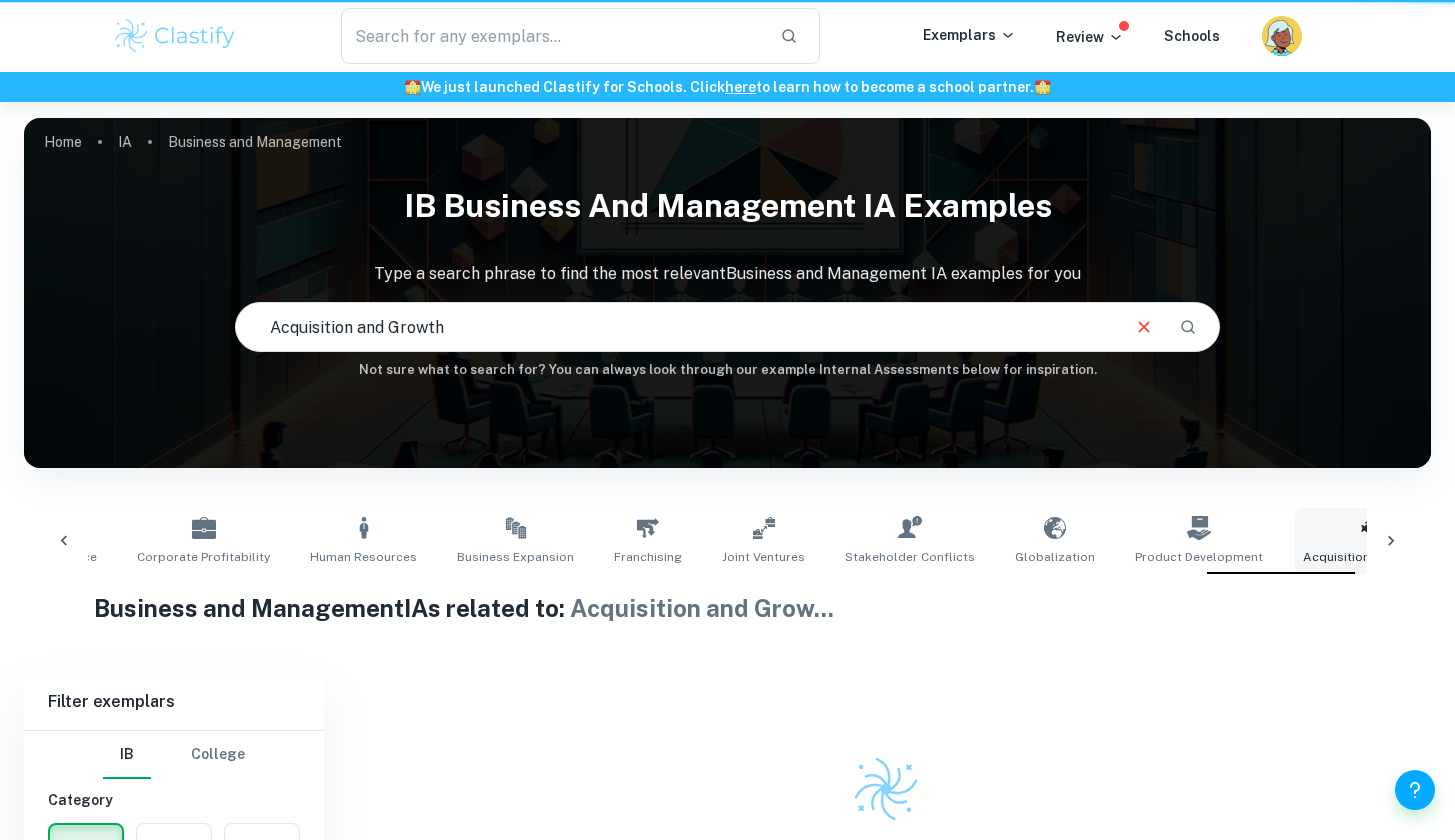 type on "Acquisition and Growth" 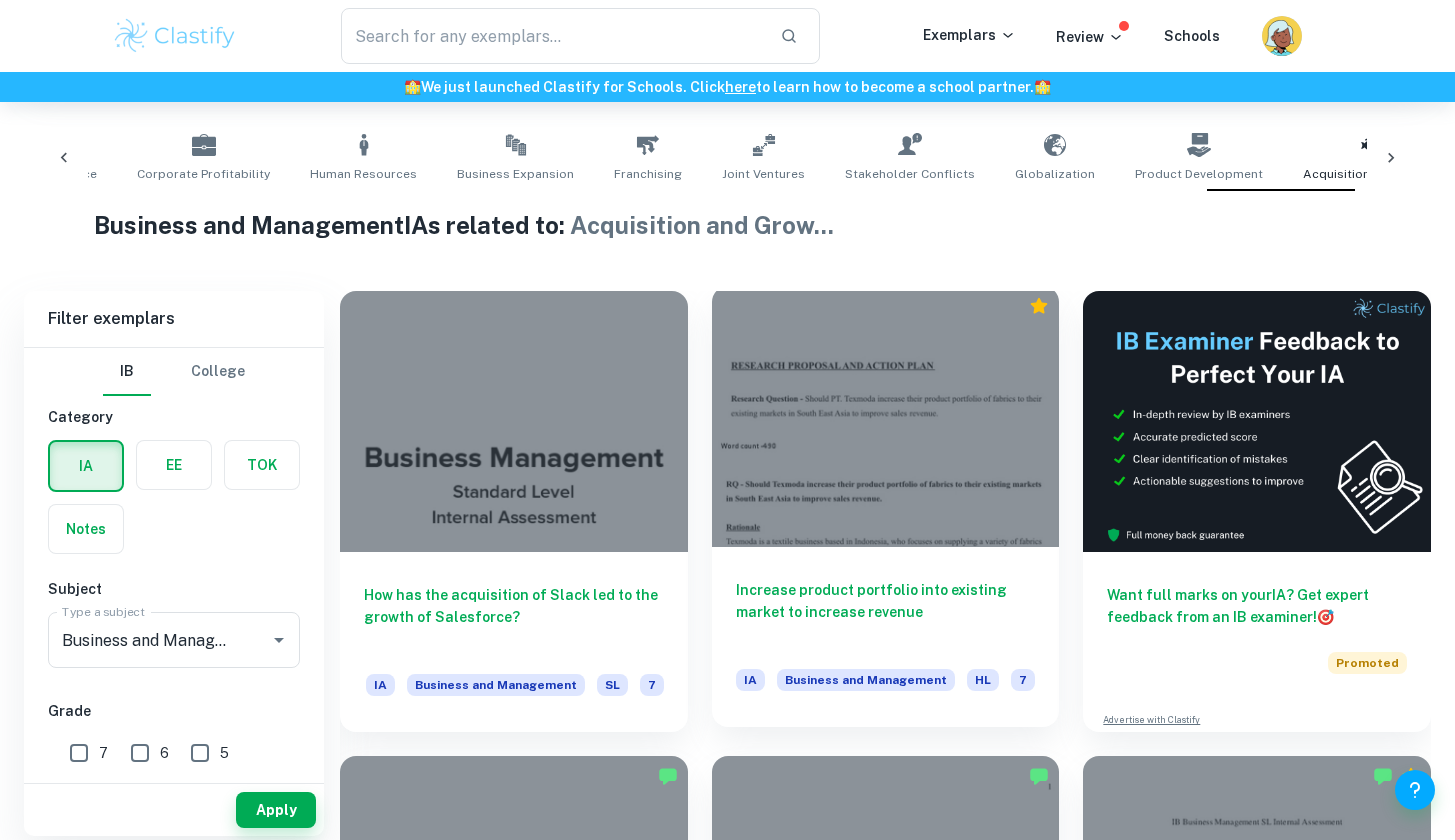 scroll, scrollTop: 392, scrollLeft: 0, axis: vertical 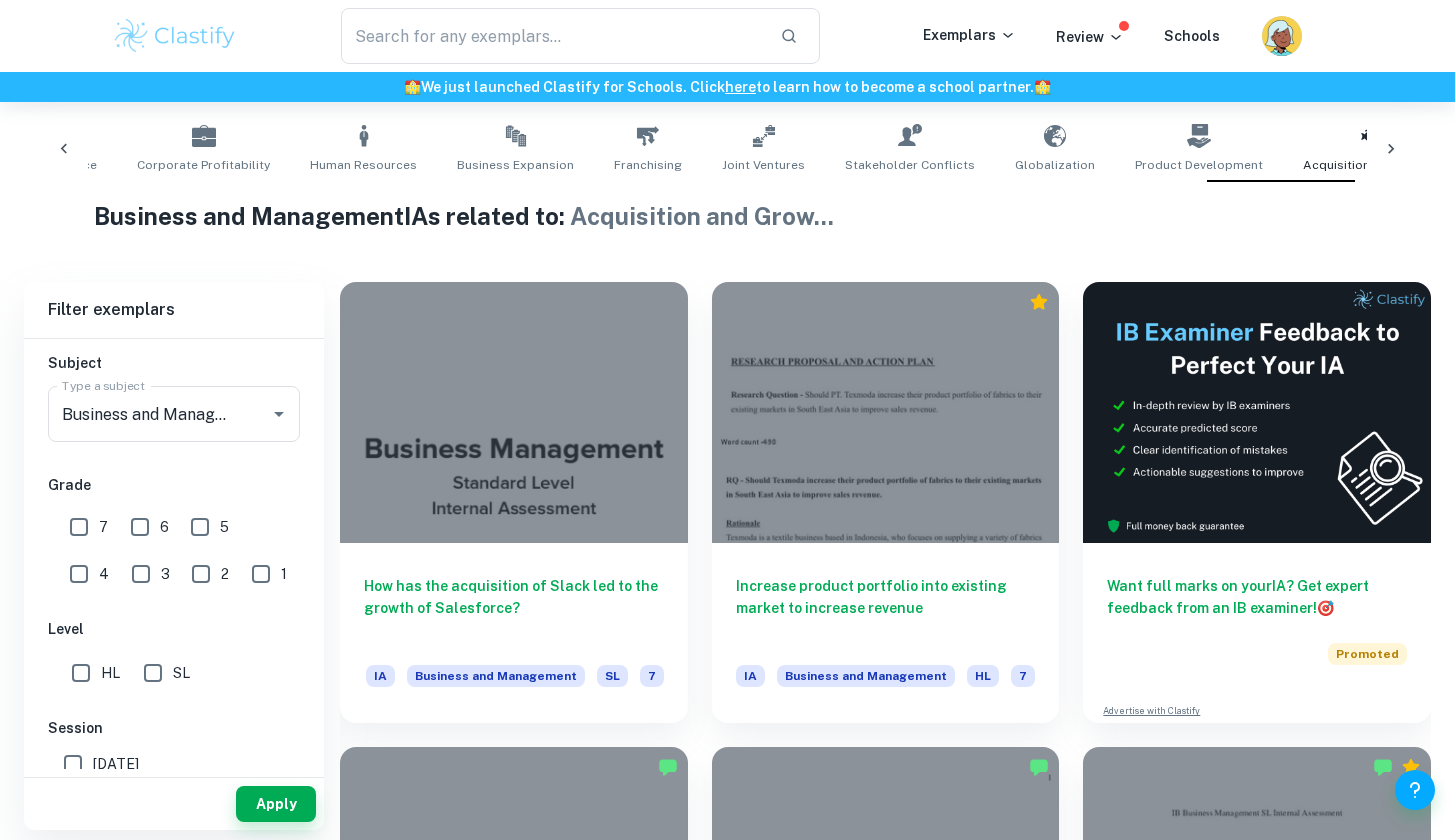 click on "HL" at bounding box center [81, 673] 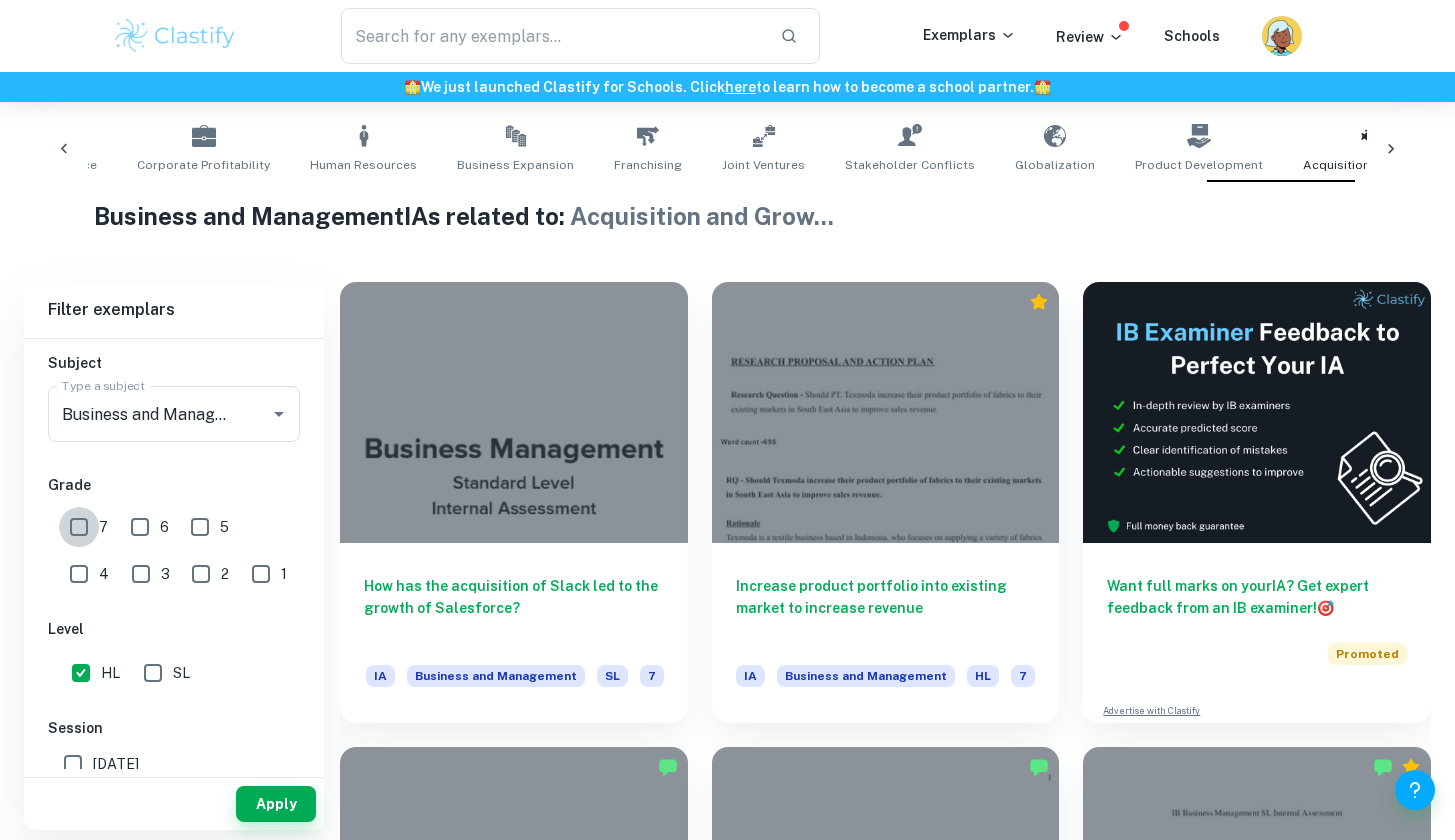 click on "7" at bounding box center [79, 527] 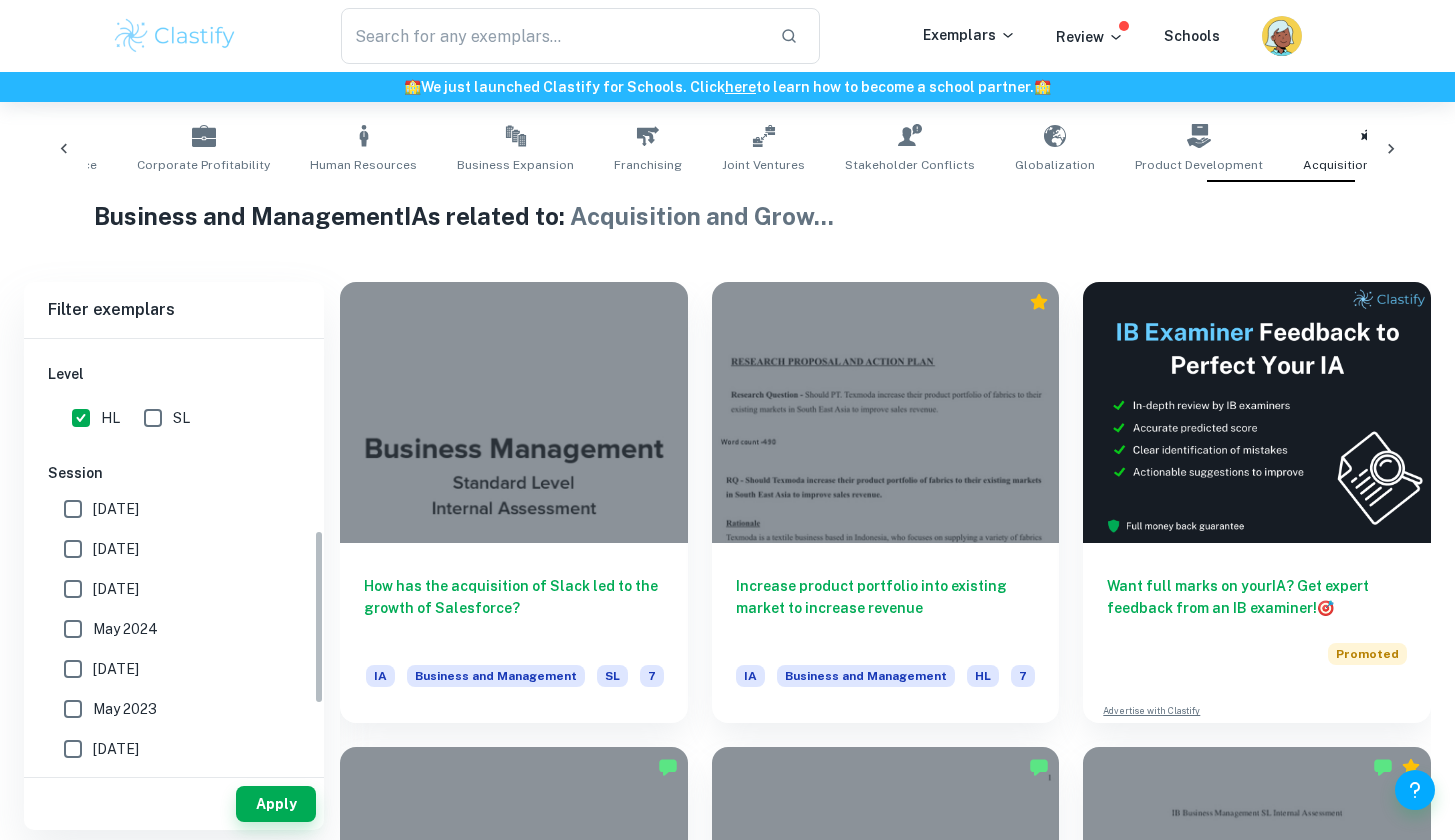 scroll, scrollTop: 474, scrollLeft: 0, axis: vertical 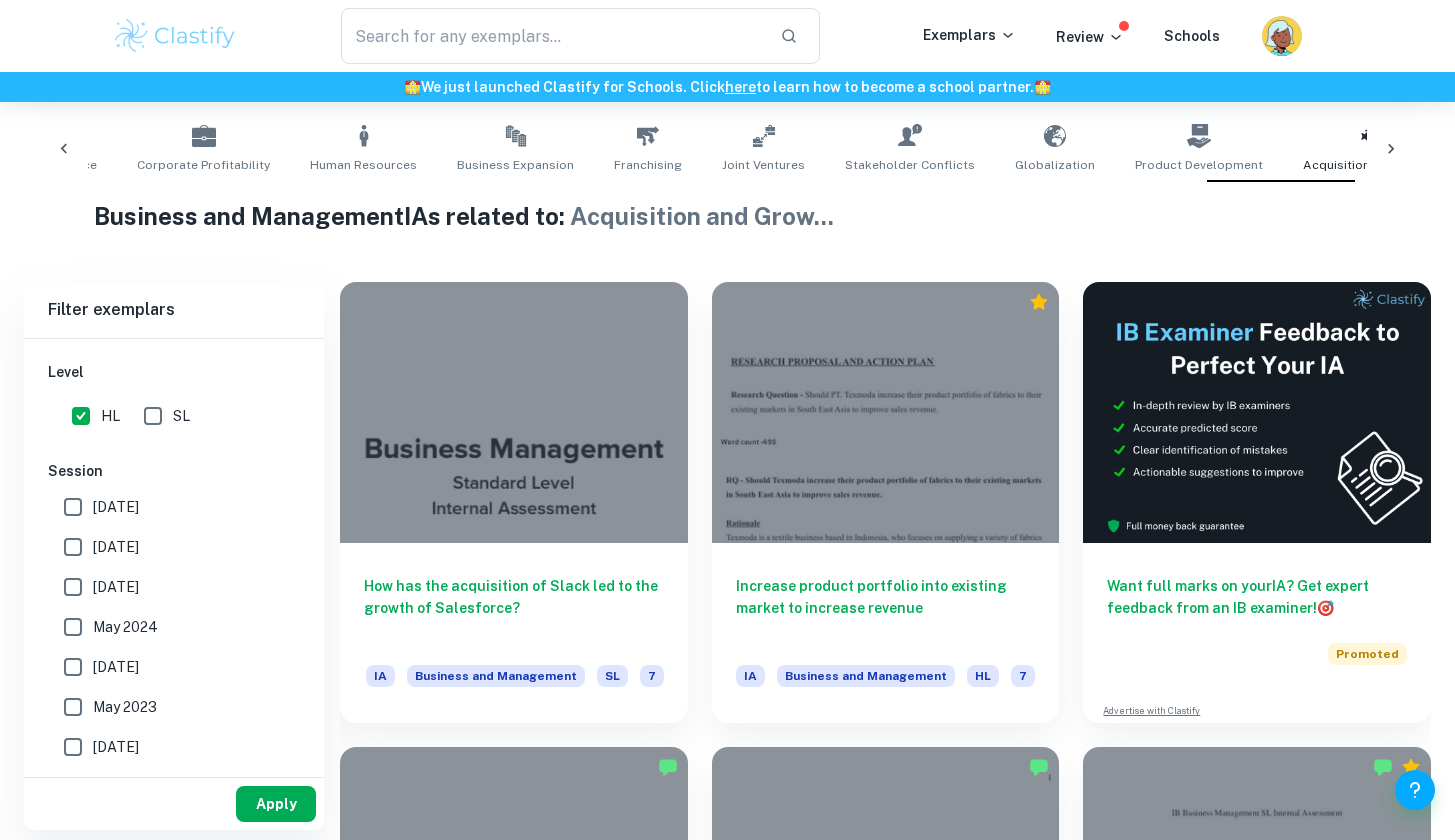 click on "Apply" at bounding box center [276, 804] 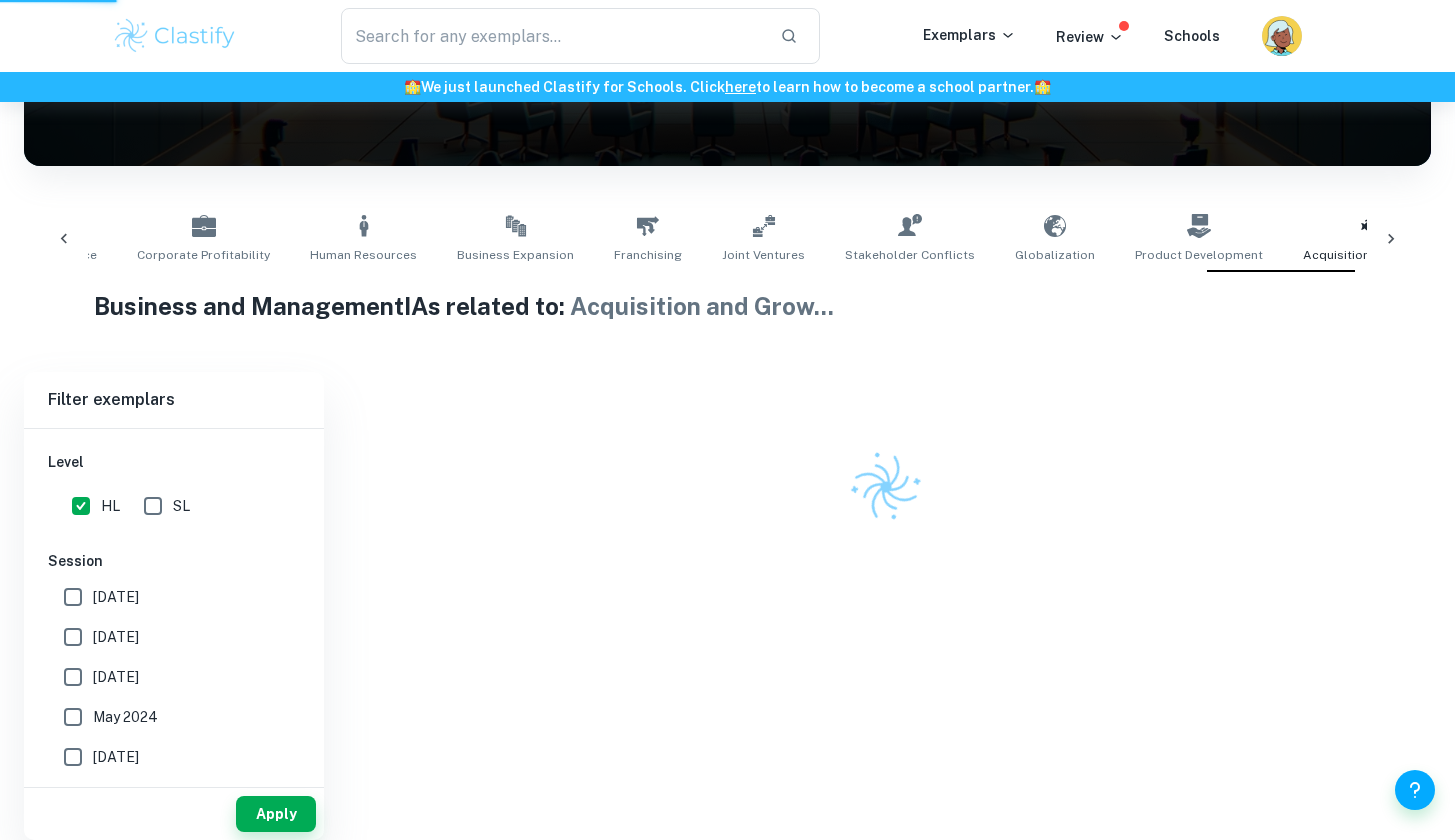 scroll, scrollTop: 302, scrollLeft: 0, axis: vertical 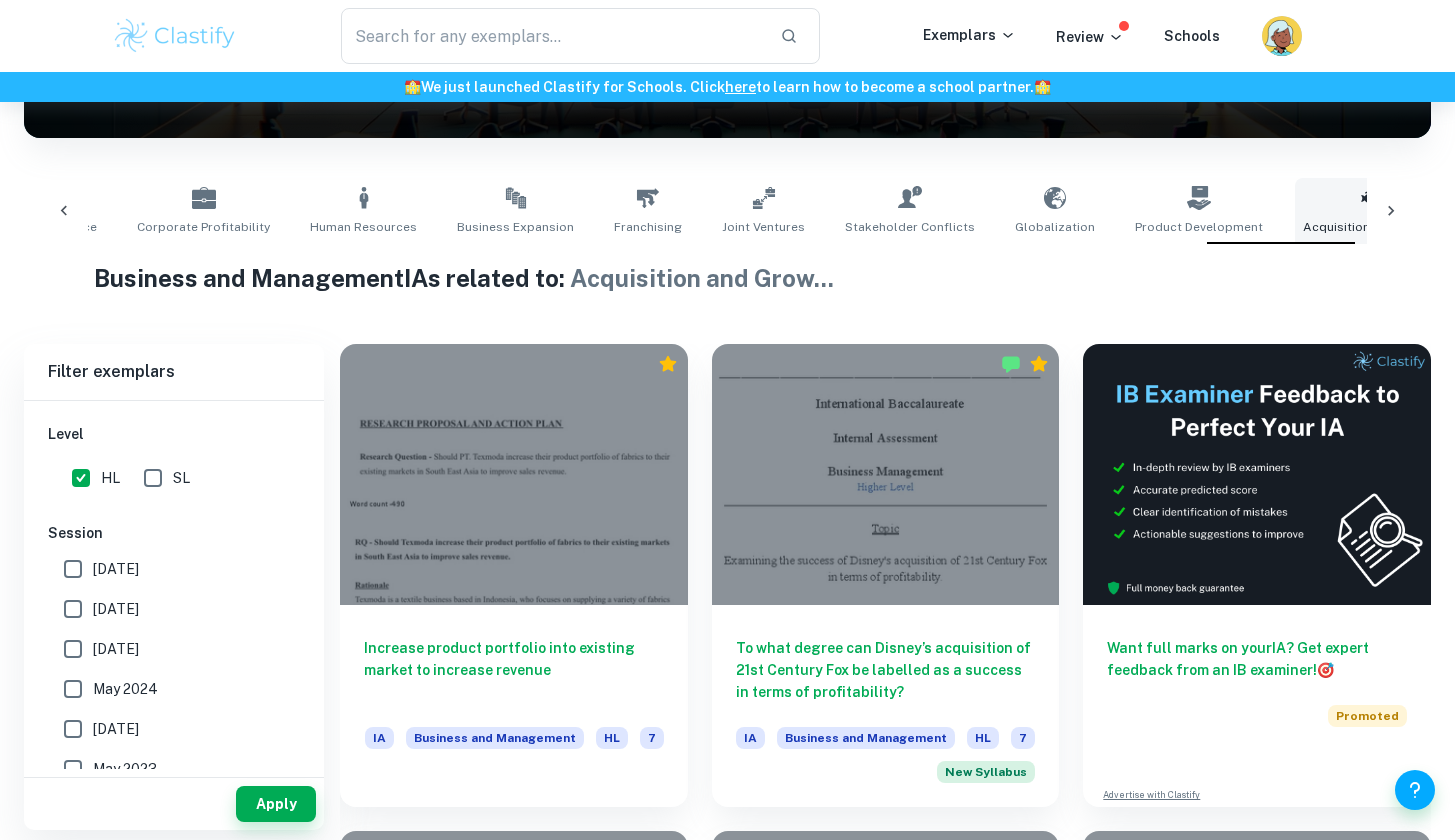 click on "Acquisition and Growth" at bounding box center [1373, 211] 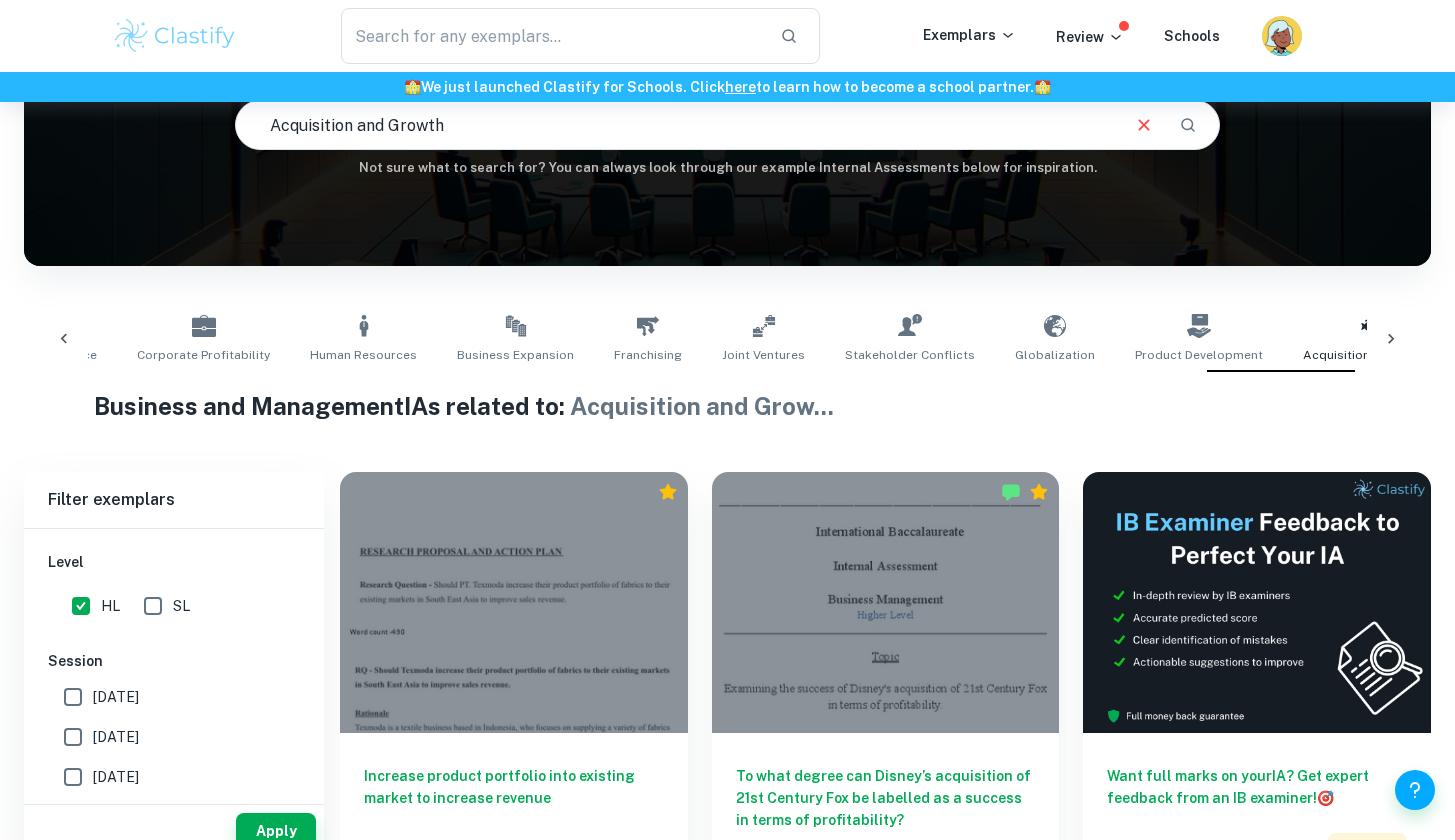 scroll, scrollTop: 147, scrollLeft: 0, axis: vertical 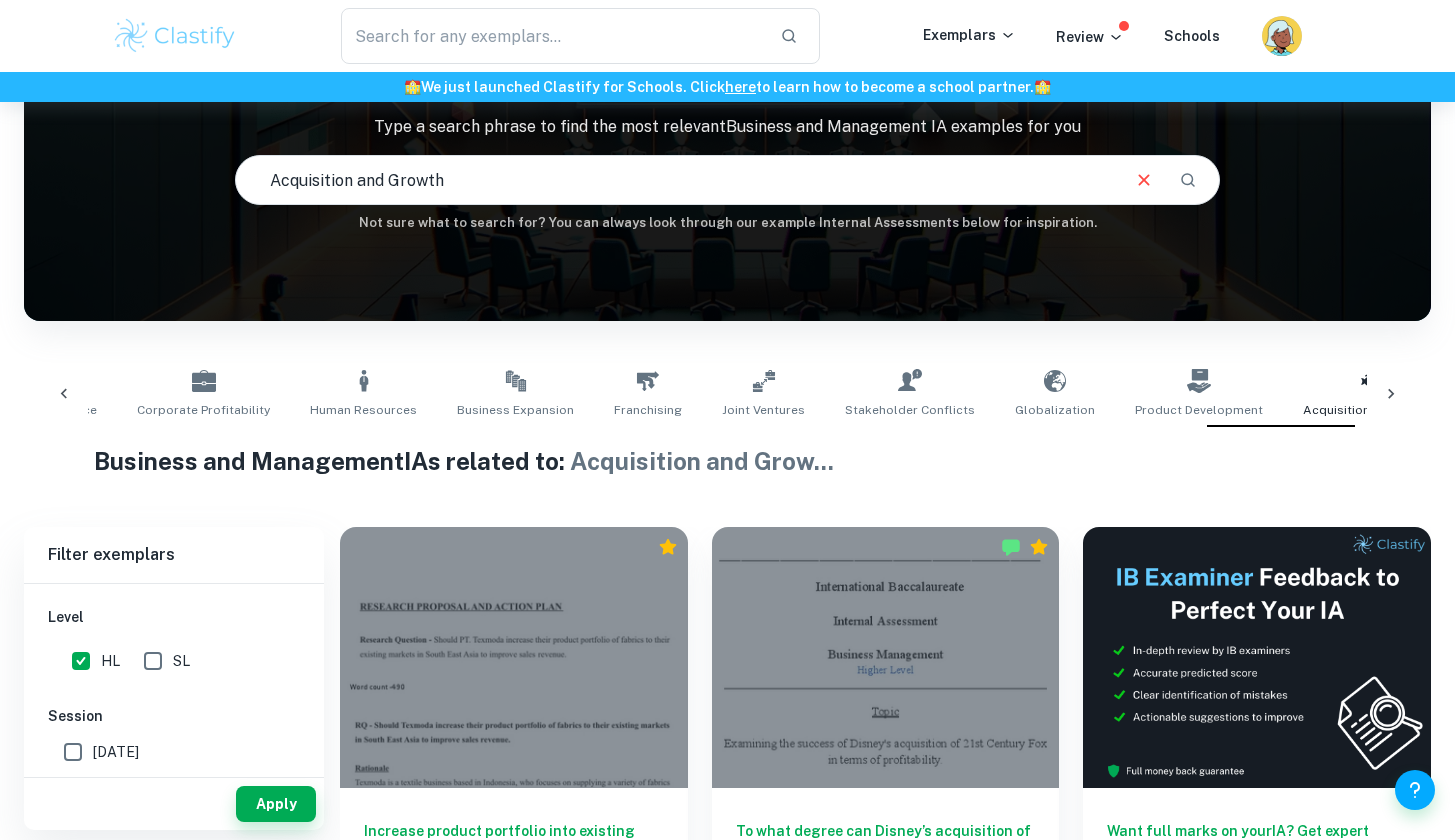click on "Business and Management  IAs related to:    Acquisition and Grow ..." at bounding box center (727, 461) 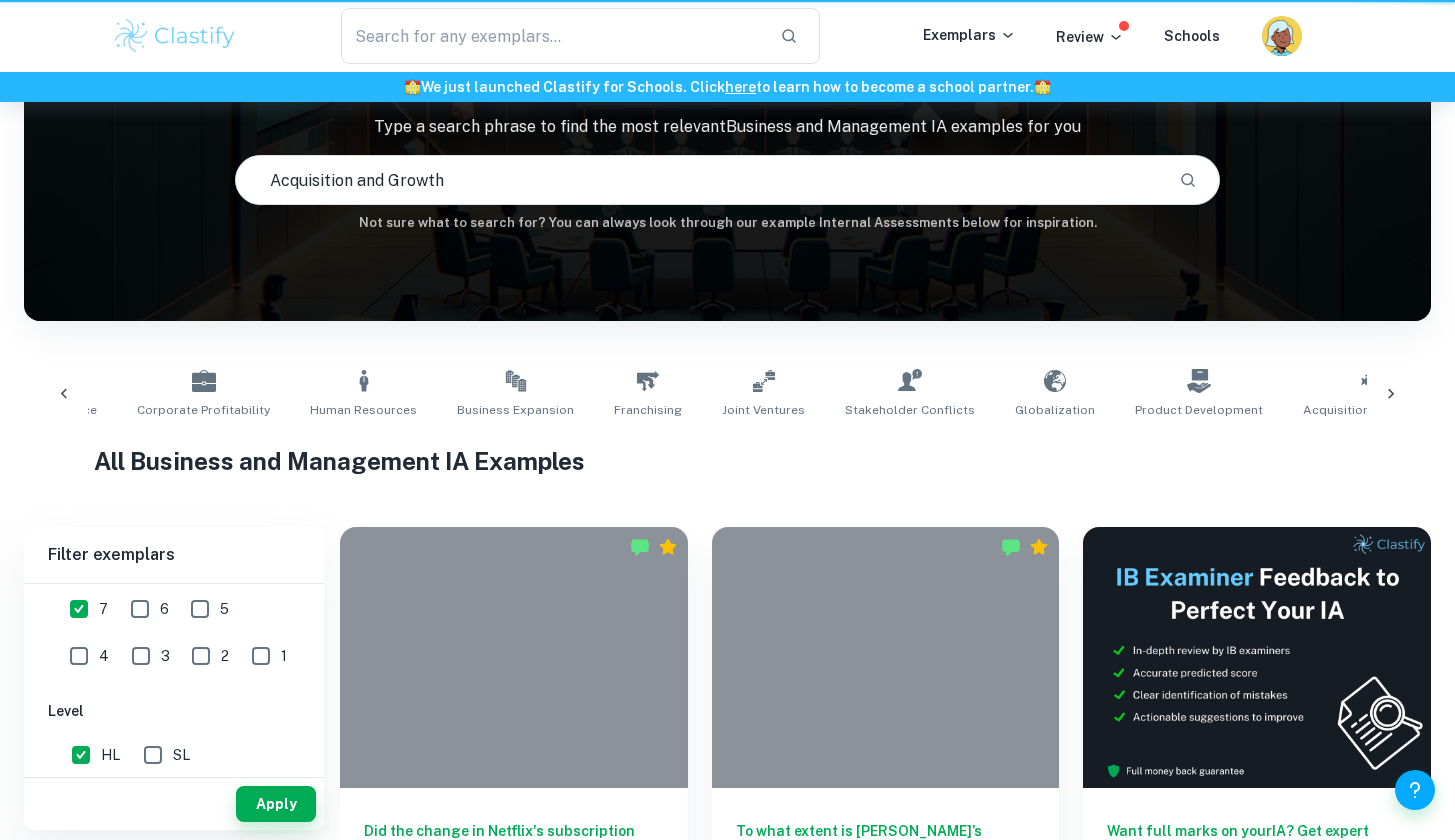 type 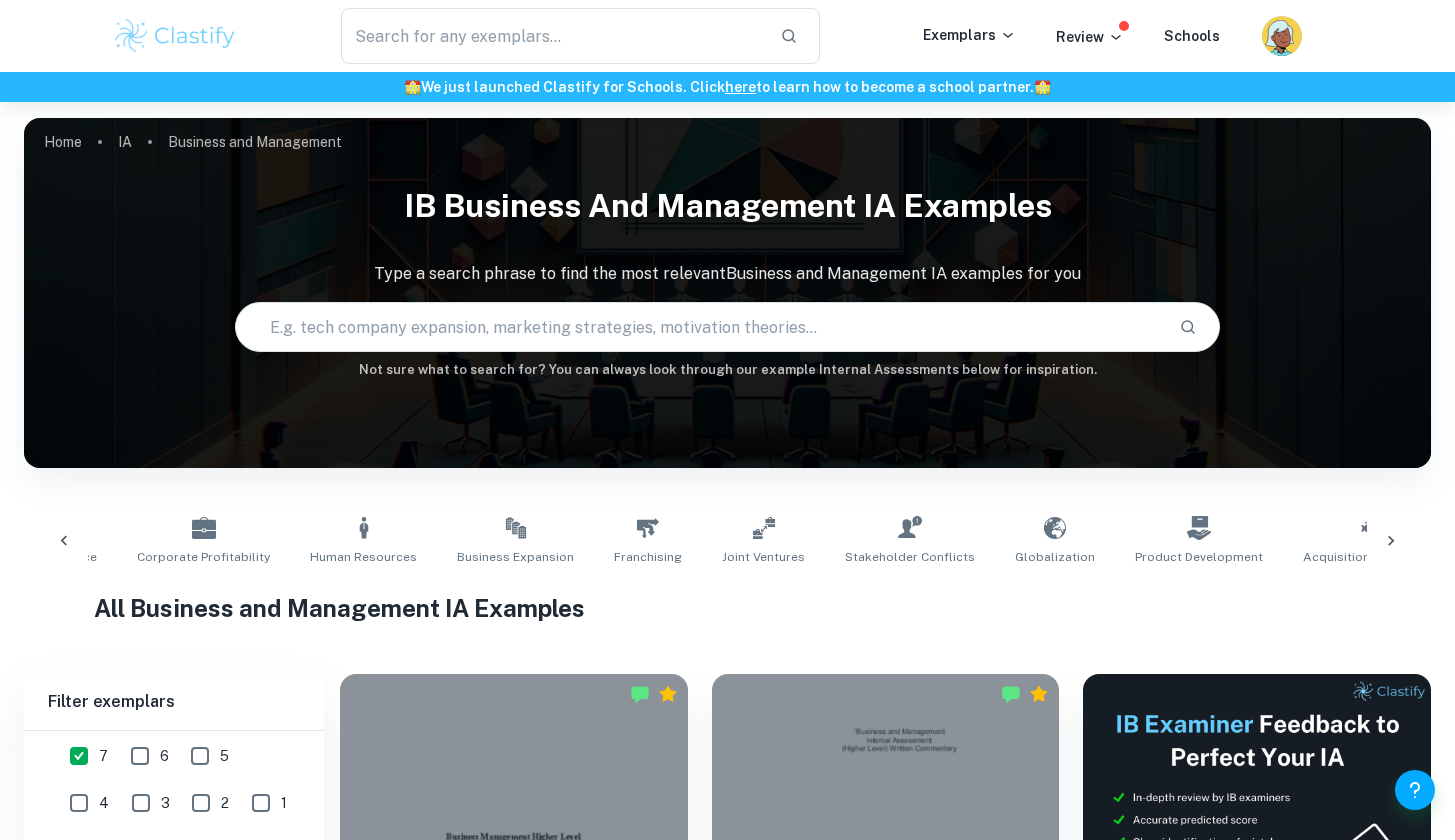 scroll, scrollTop: 0, scrollLeft: 0, axis: both 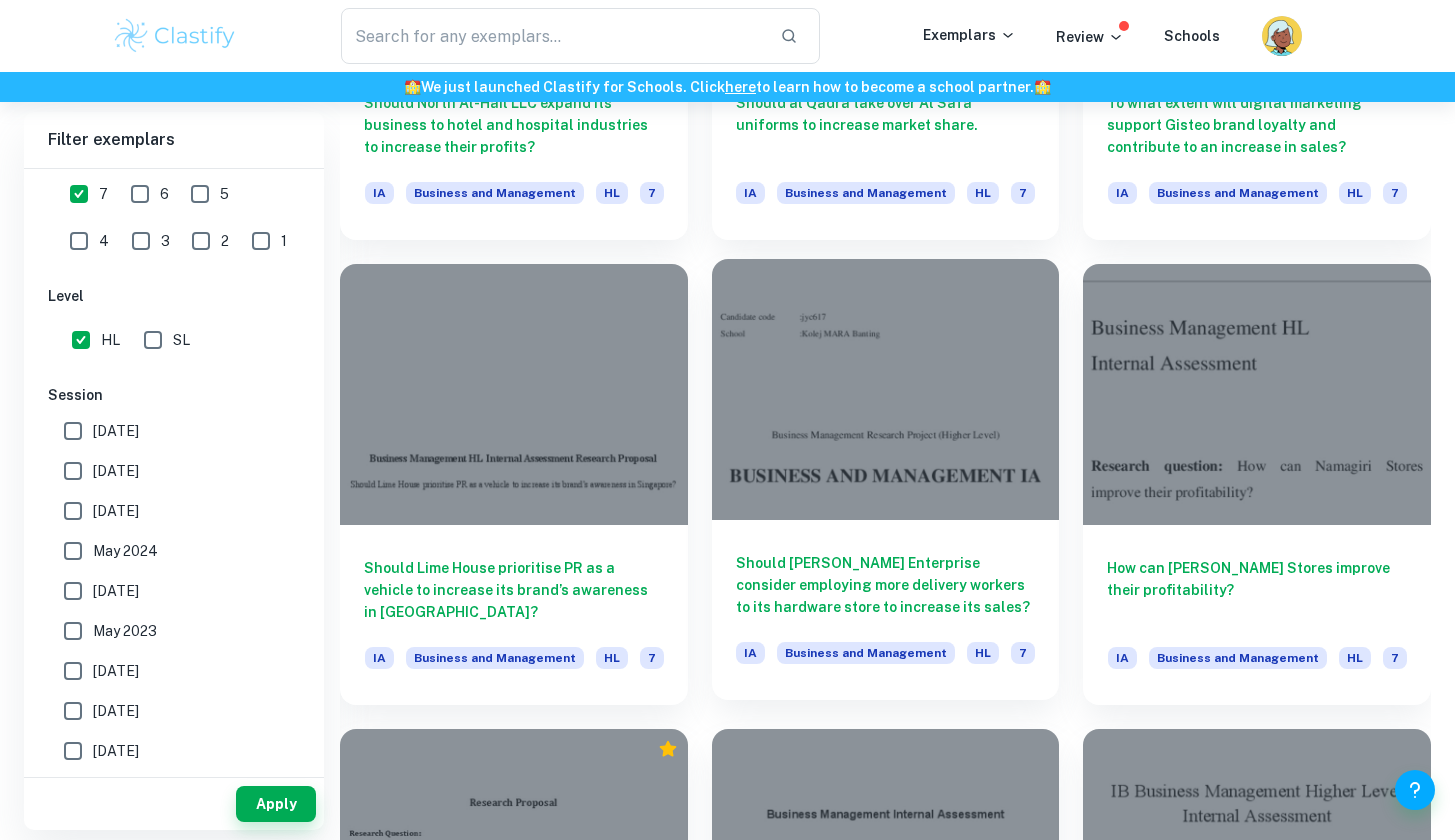 click at bounding box center [886, 389] 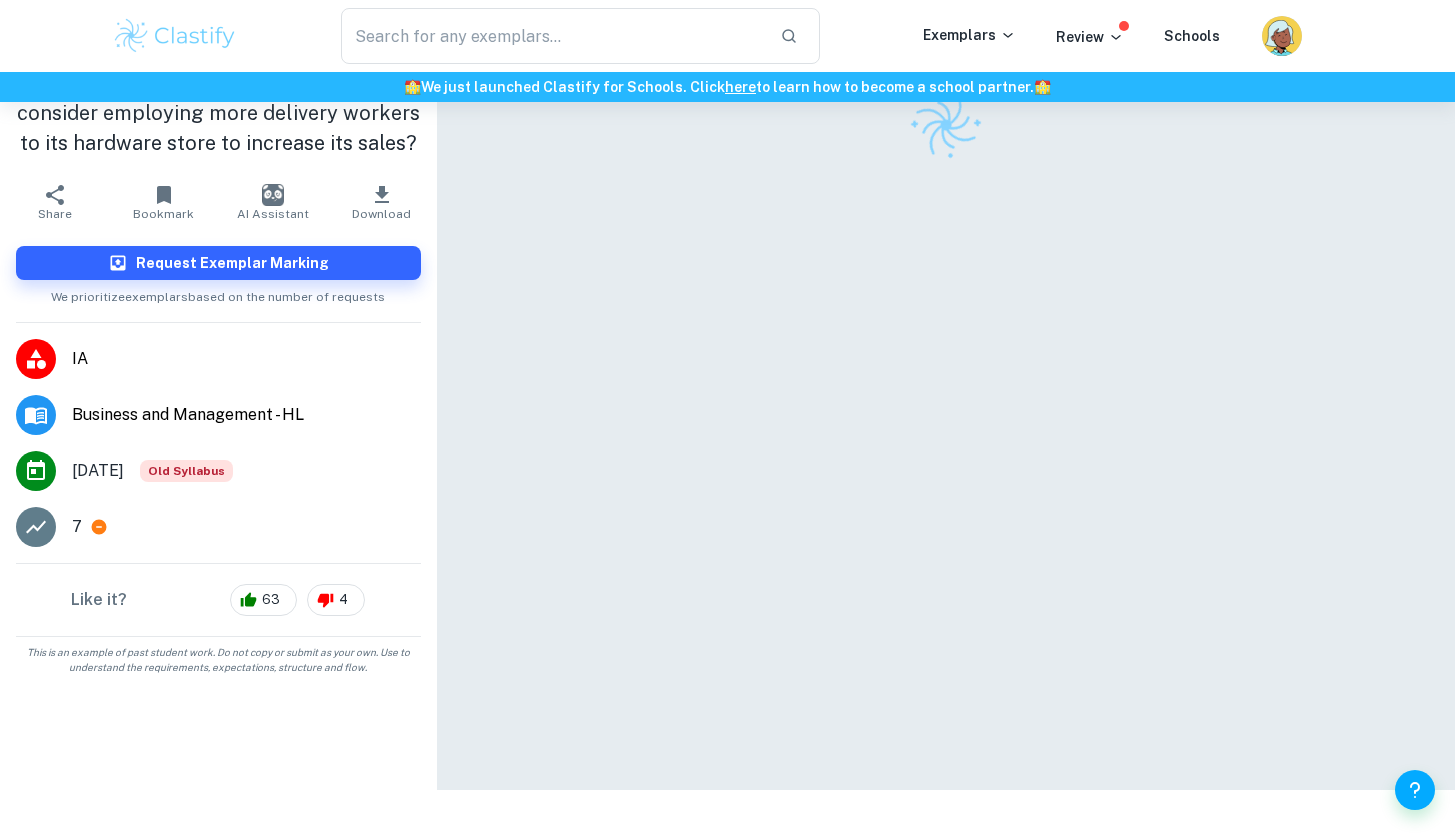 scroll, scrollTop: 102, scrollLeft: 0, axis: vertical 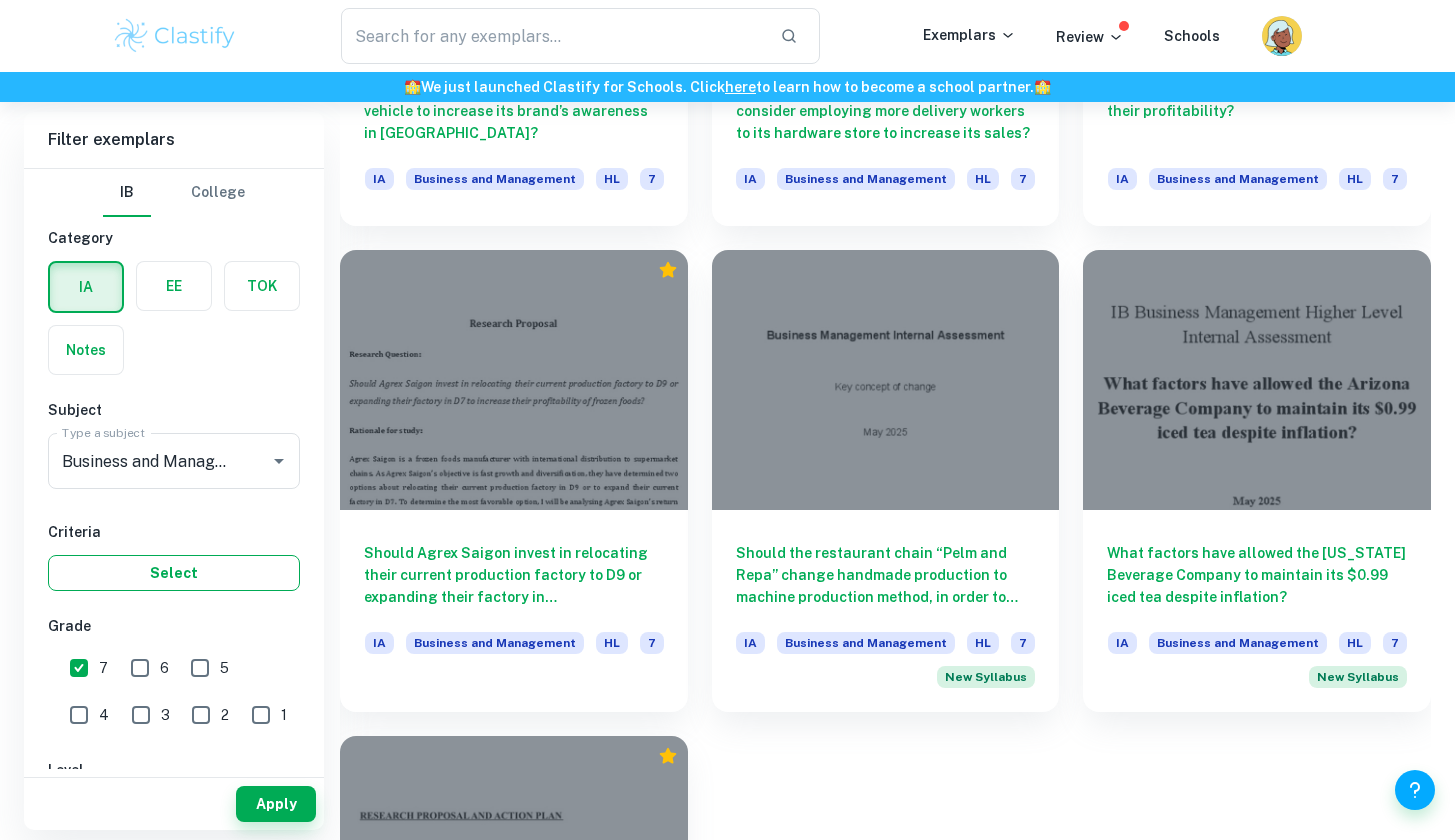 click on "Select" at bounding box center [174, 573] 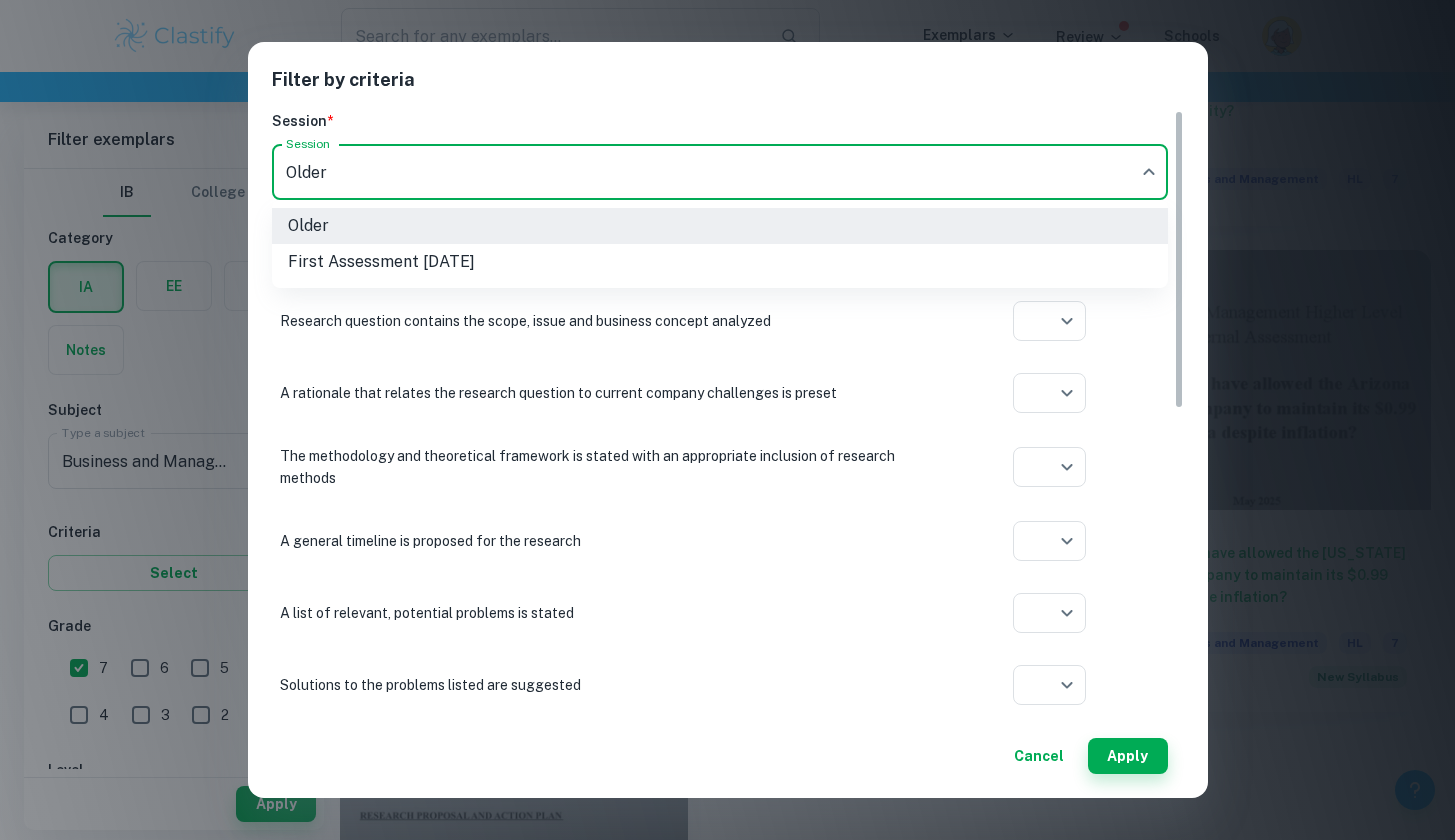 click on "We value your privacy We use cookies to enhance your browsing experience, serve personalised ads or content, and analyse our traffic. By clicking "Accept All", you consent to our use of cookies.   Cookie Policy Customise   Reject All   Accept All   Customise Consent Preferences   We use cookies to help you navigate efficiently and perform certain functions. You will find detailed information about all cookies under each consent category below. The cookies that are categorised as "Necessary" are stored on your browser as they are essential for enabling the basic functionalities of the site. ...  Show more For more information on how Google's third-party cookies operate and handle your data, see:   Google Privacy Policy Necessary Always Active Necessary cookies are required to enable the basic features of this site, such as providing secure log-in or adjusting your consent preferences. These cookies do not store any personally identifiable data. Functional Analytics Performance Advertisement Uncategorised" at bounding box center (727, -11232) 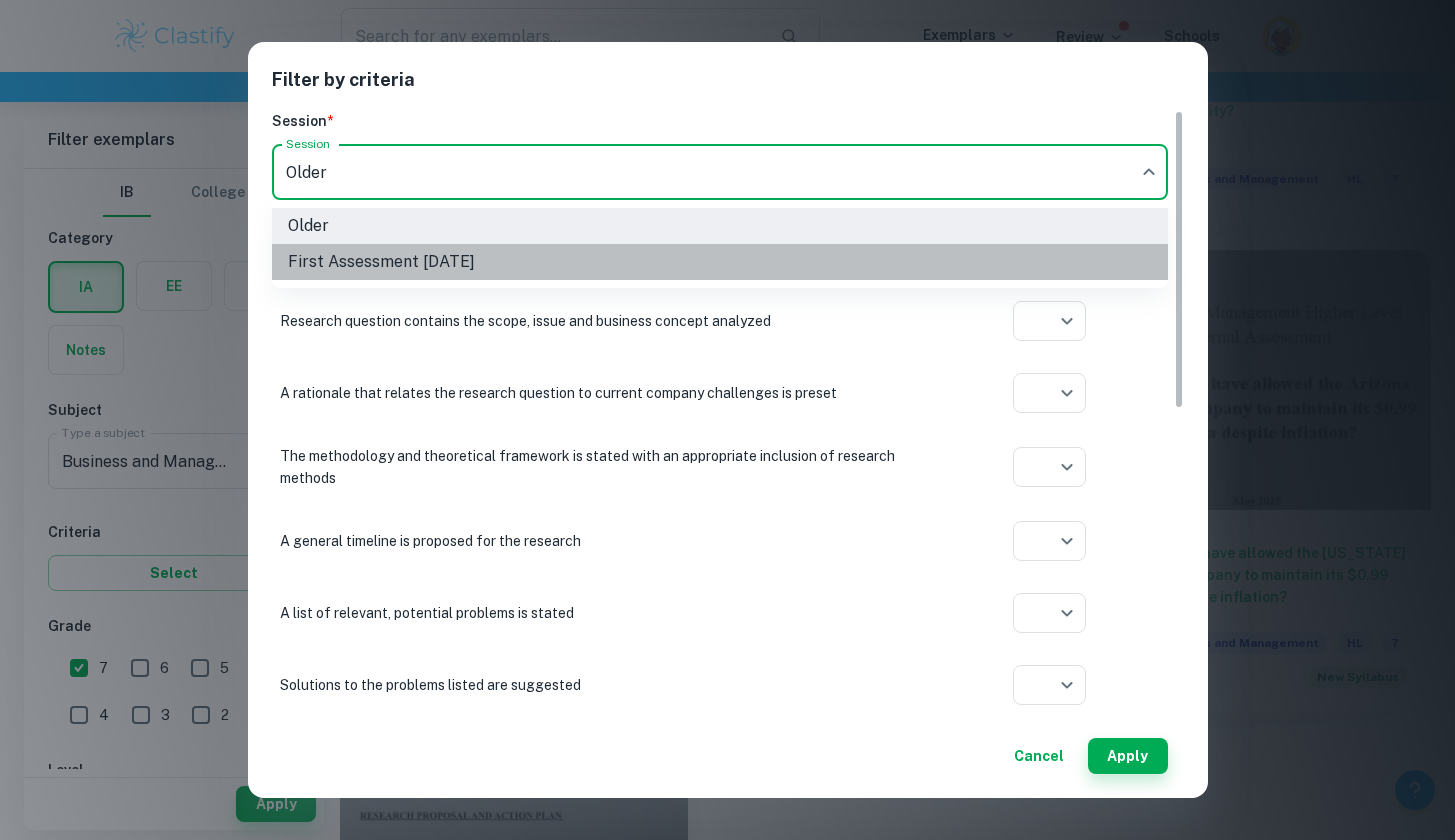 click on "First Assessment [DATE]" at bounding box center [720, 262] 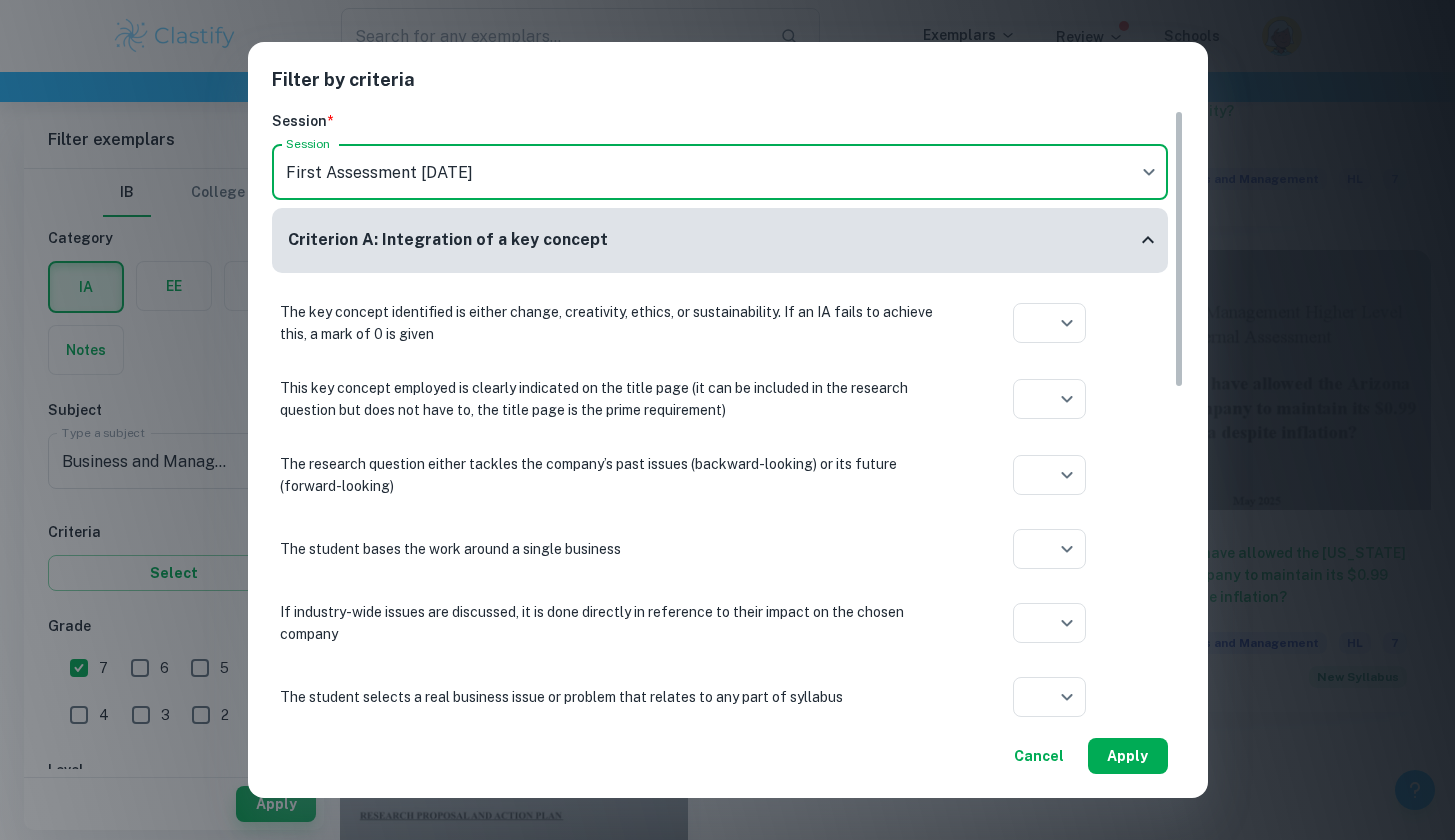 click on "Apply" at bounding box center (1128, 756) 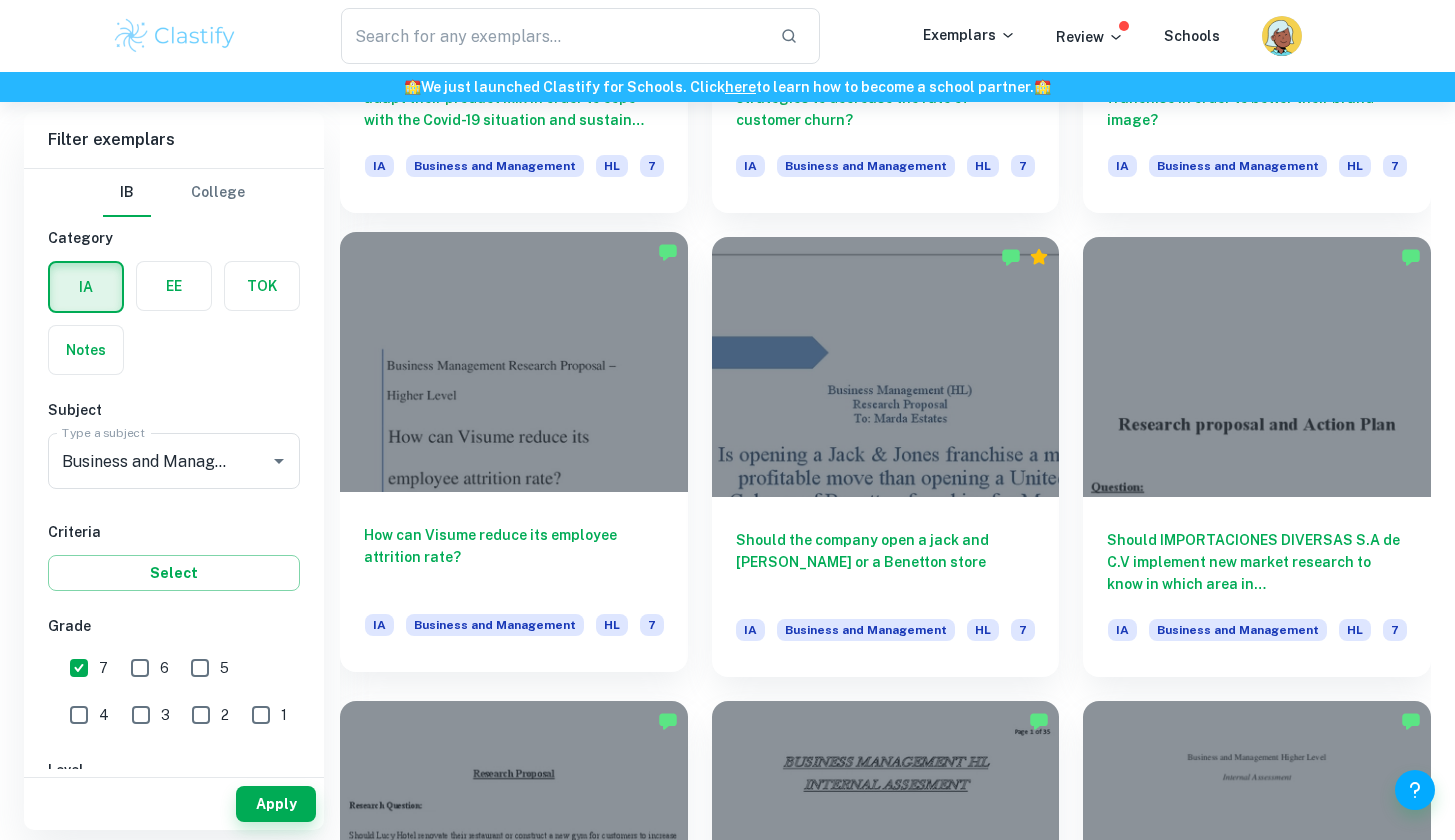 scroll, scrollTop: 6658, scrollLeft: 0, axis: vertical 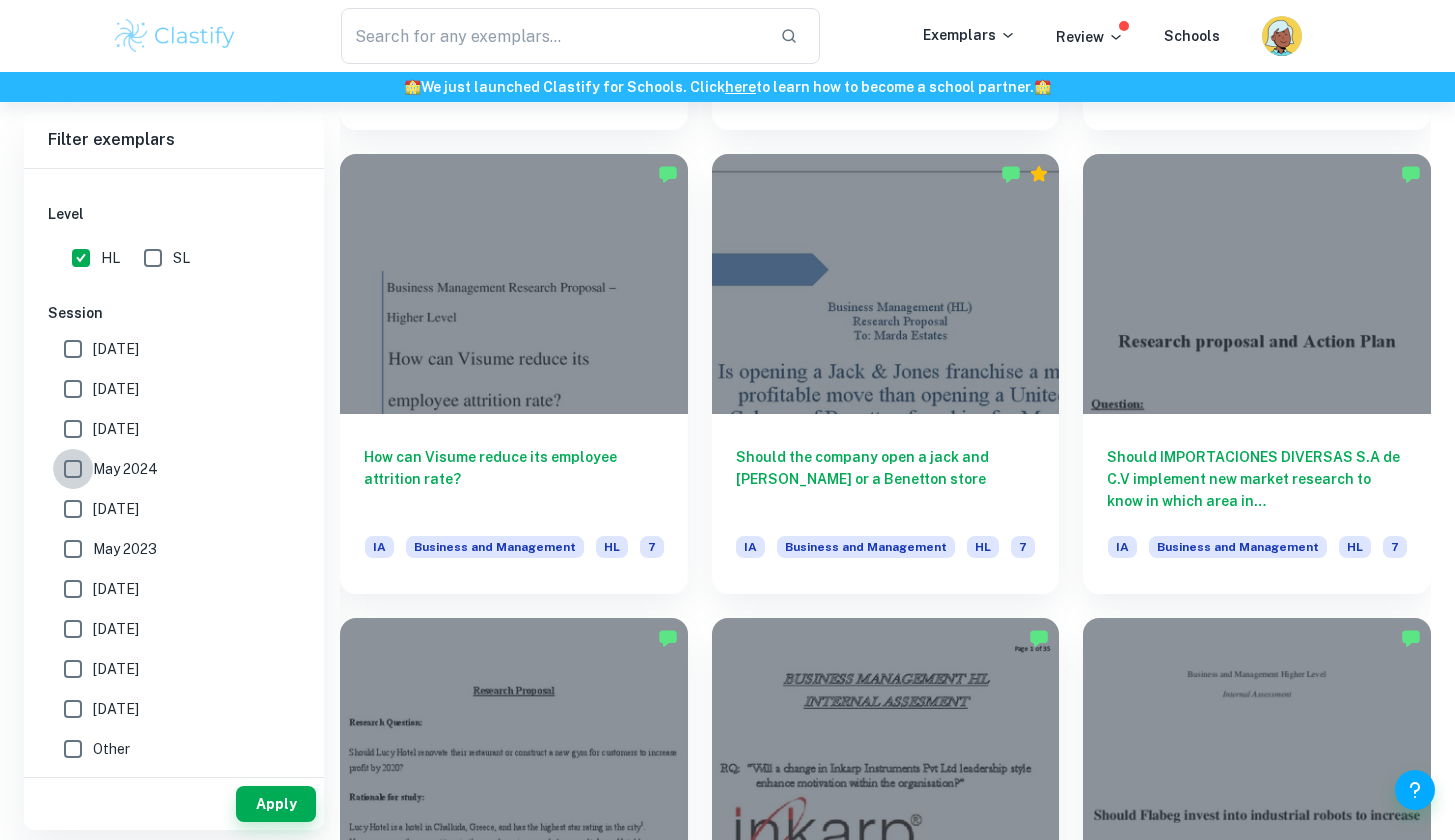 click on "May 2024" at bounding box center (73, 469) 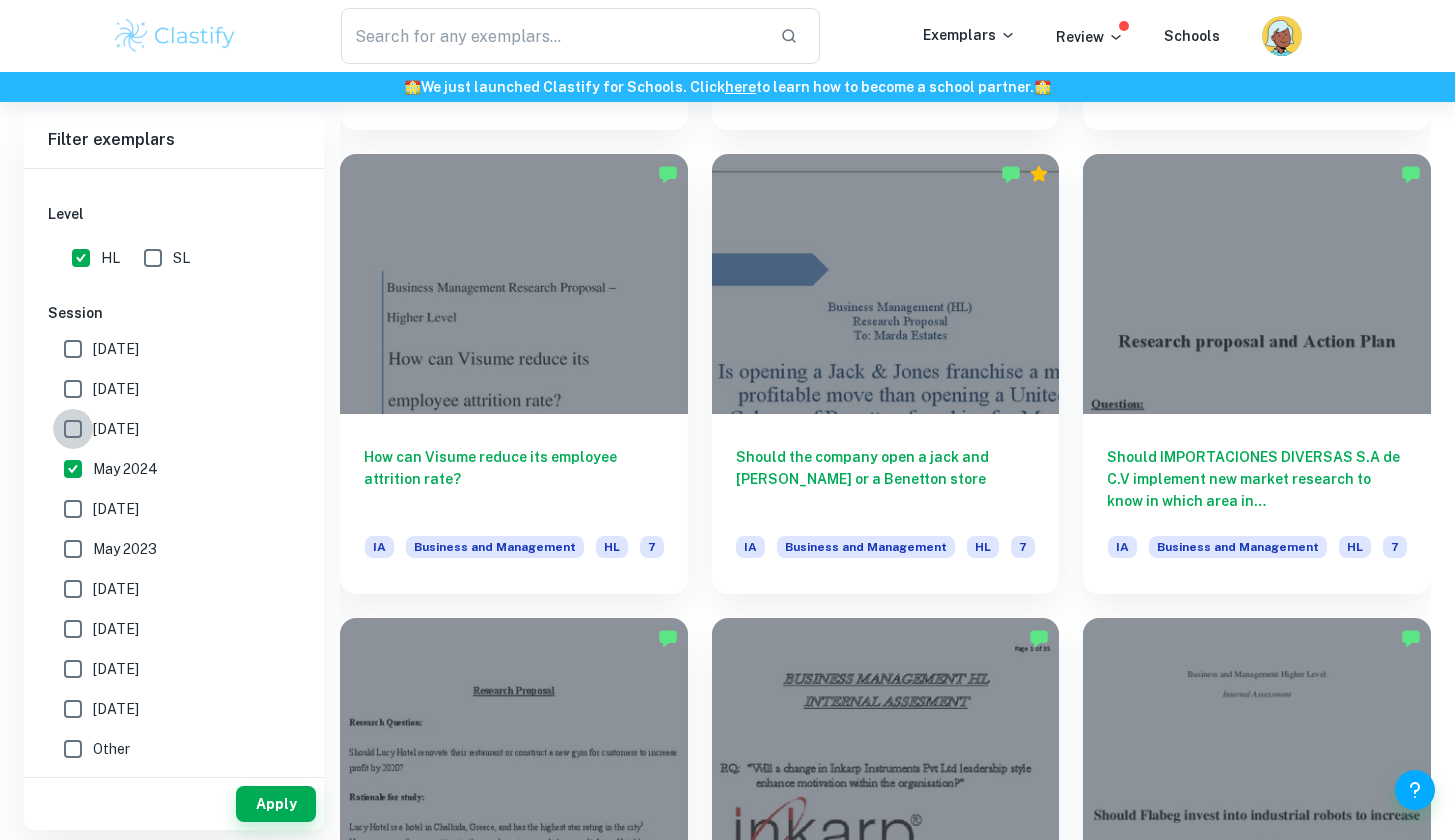 click on "[DATE]" at bounding box center [73, 429] 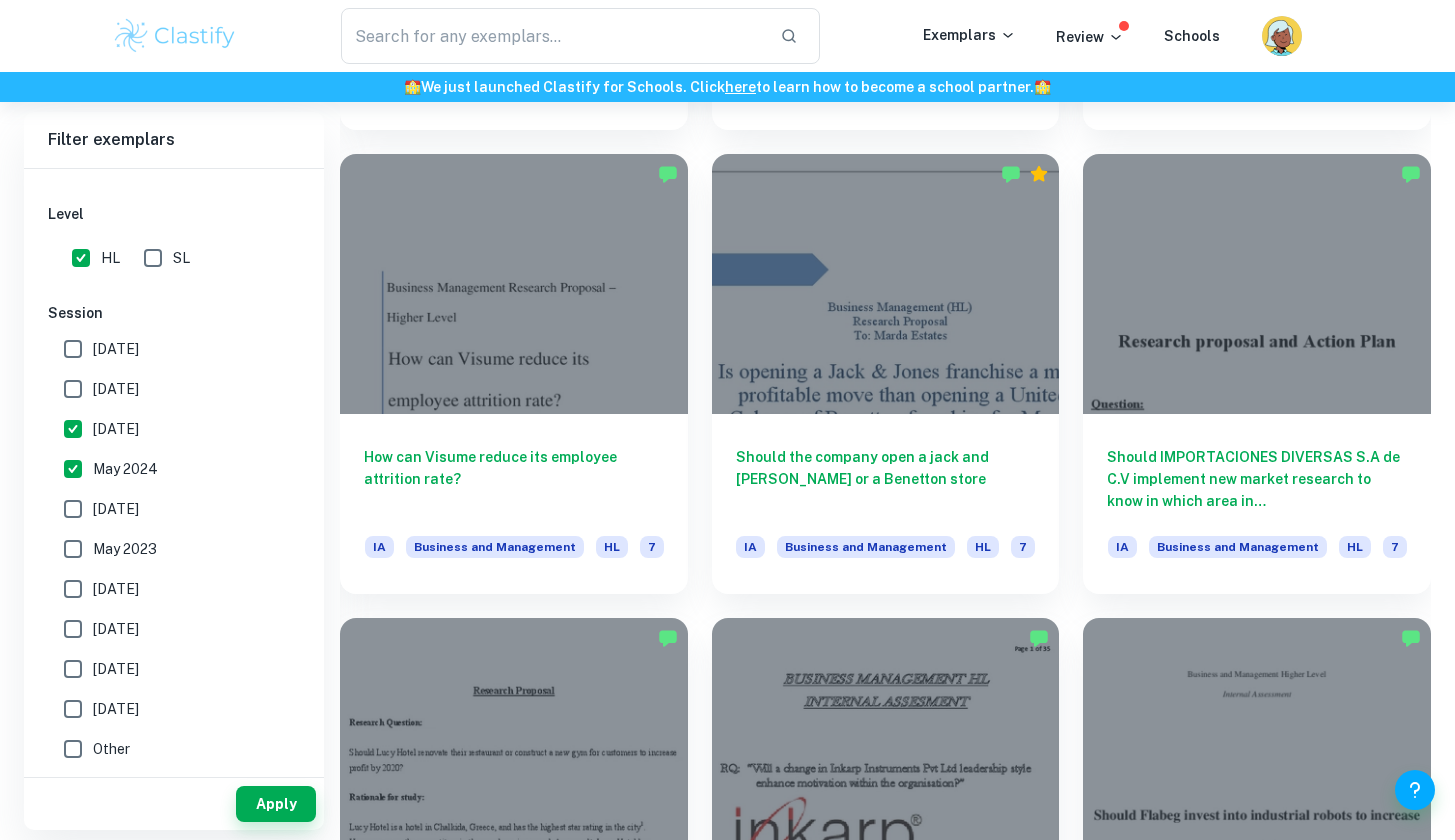 click on "[DATE]" at bounding box center (73, 389) 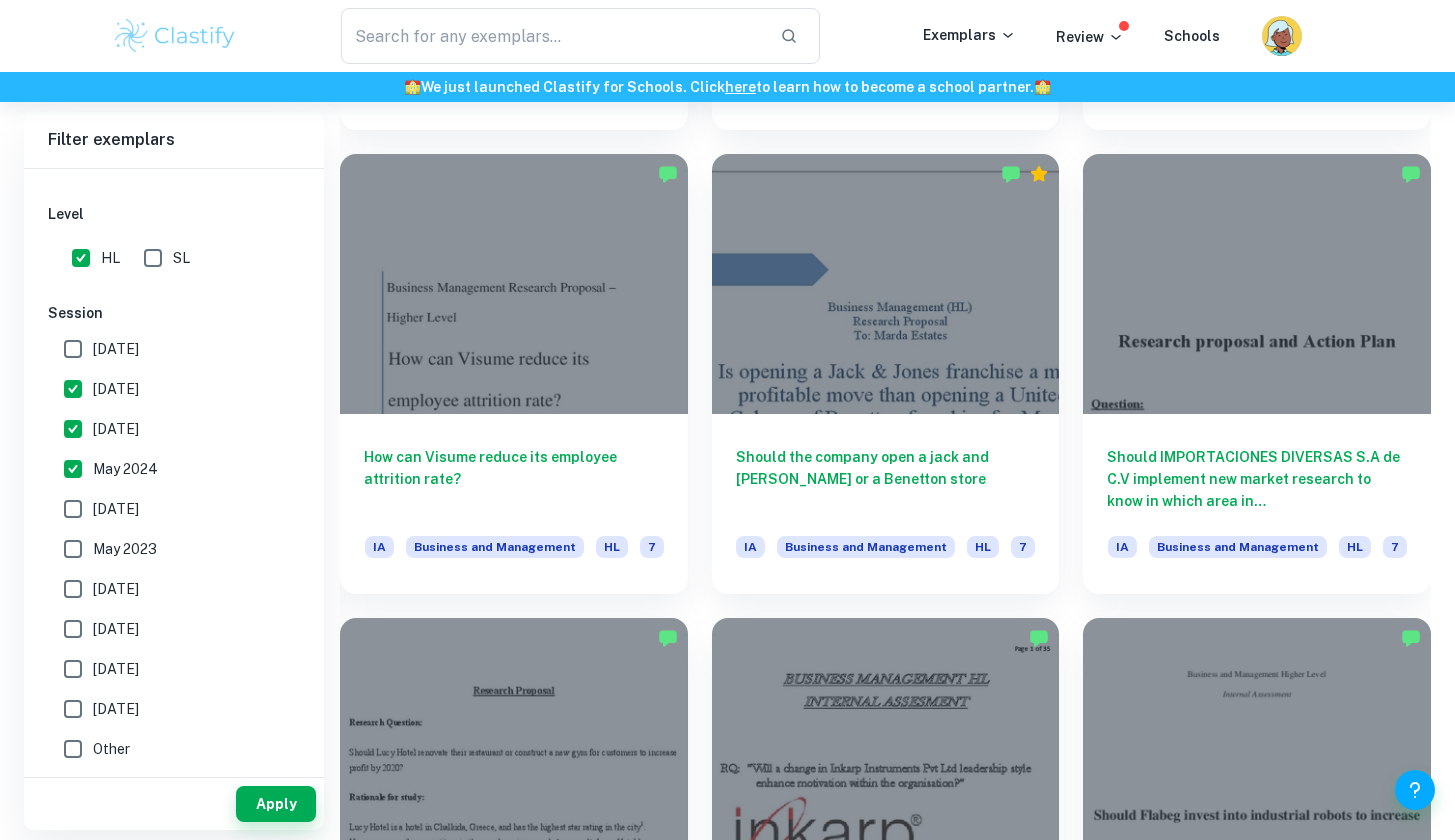 click on "[DATE]" at bounding box center [73, 349] 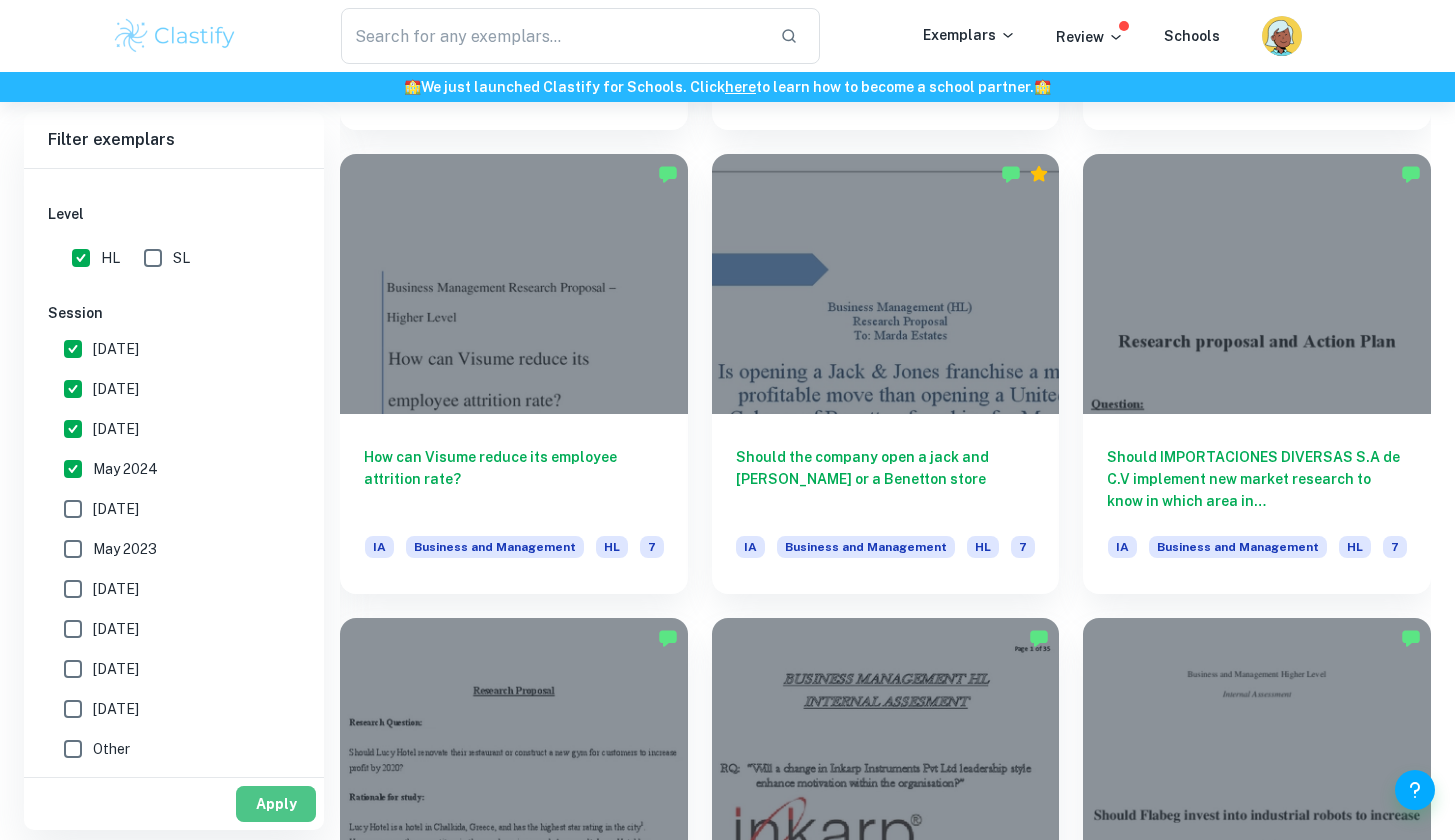 click on "Apply" at bounding box center [276, 804] 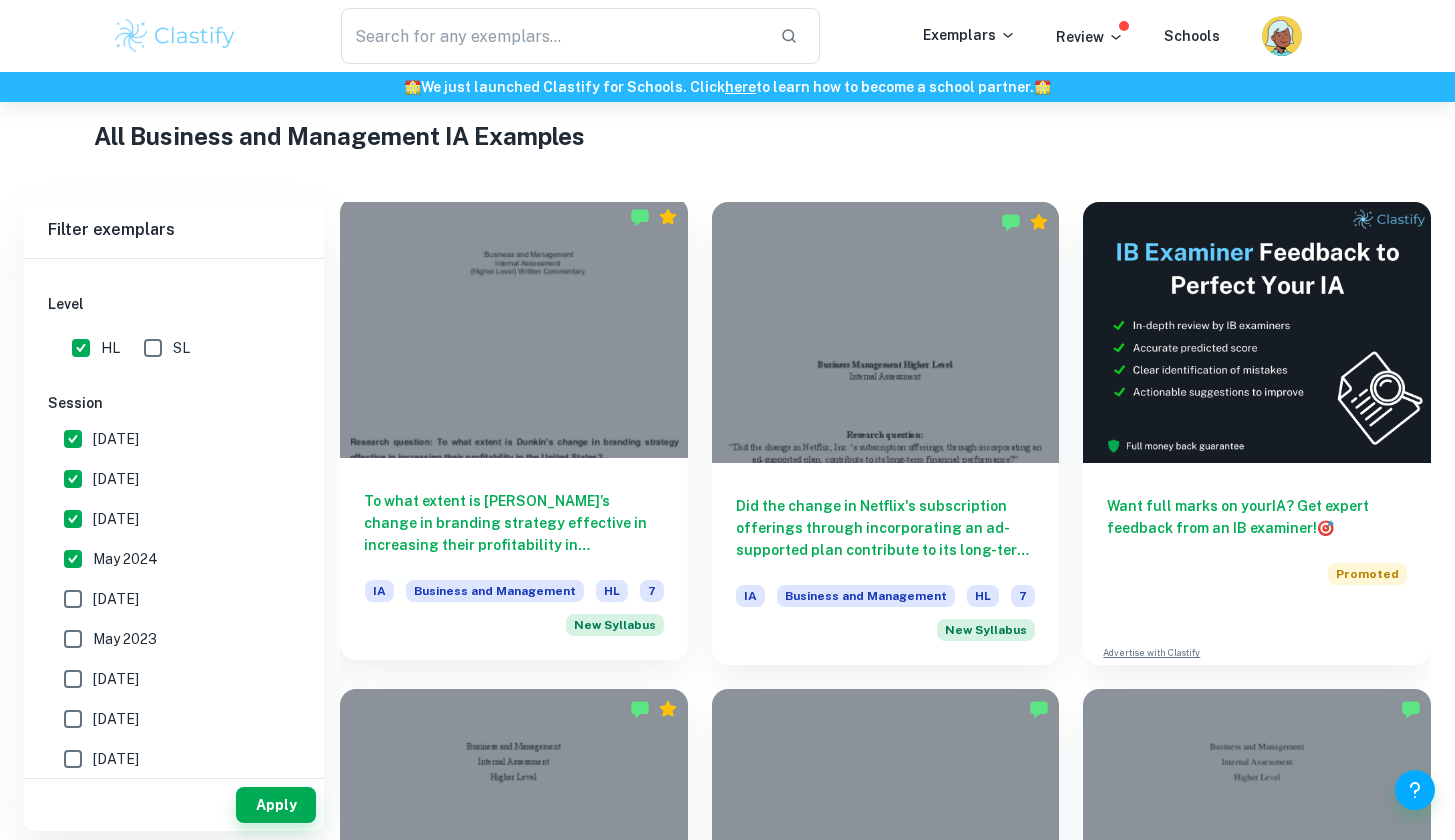 scroll, scrollTop: 571, scrollLeft: 0, axis: vertical 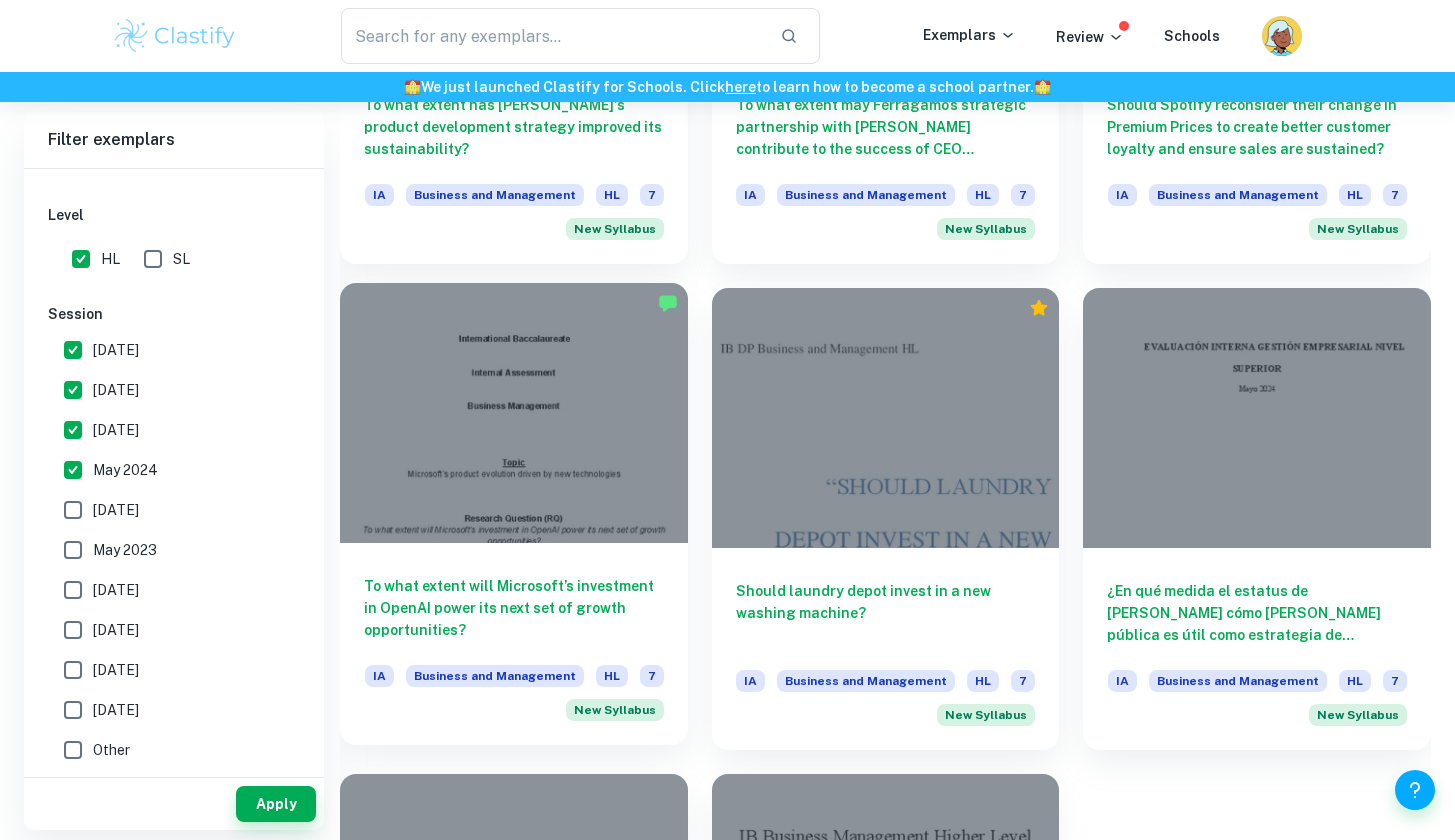click on "To what extent will Microsoft’s investment in OpenAI power its next set of growth opportunities? IA Business and Management HL 7 New Syllabus" at bounding box center (514, 644) 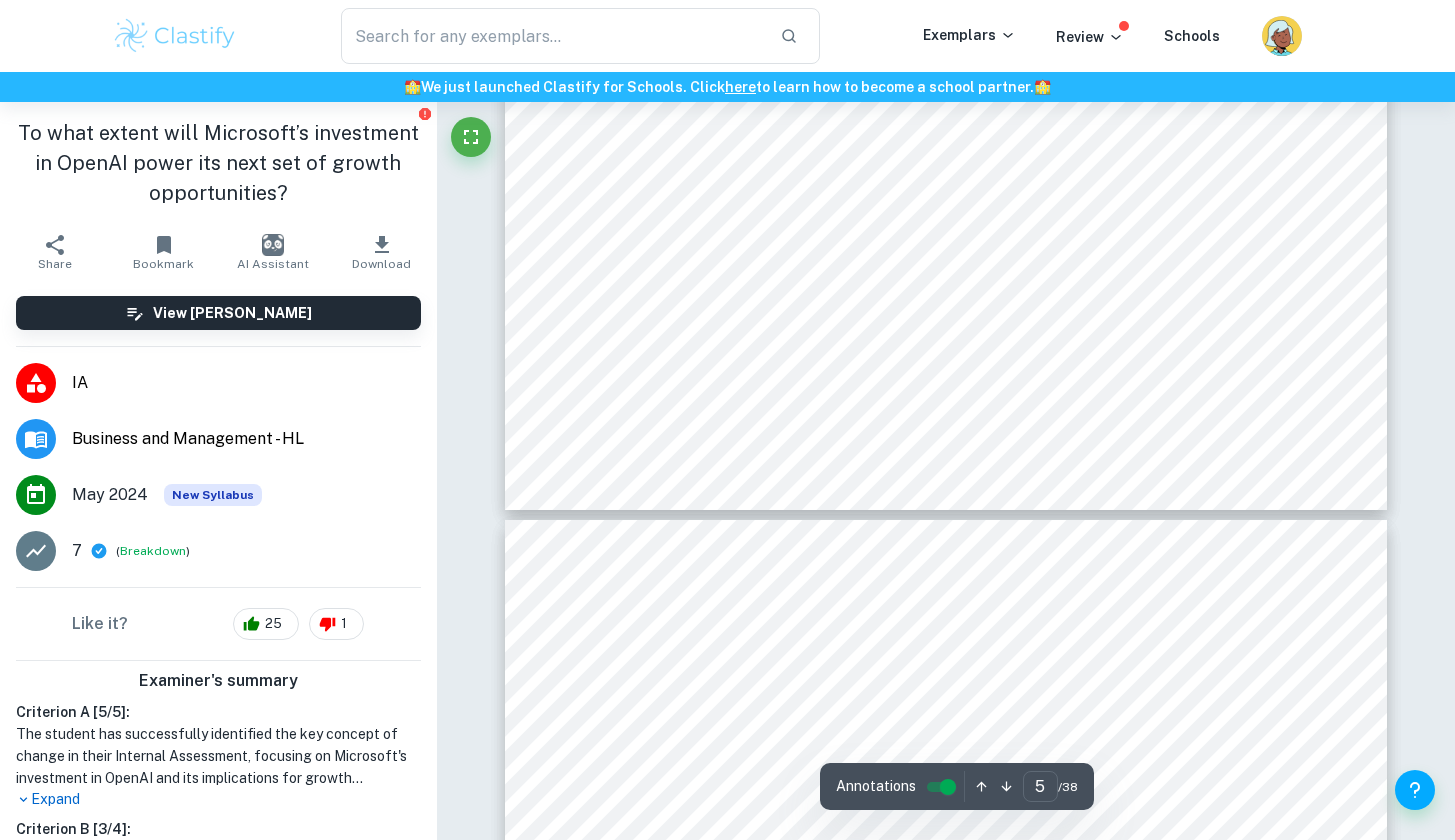 scroll, scrollTop: 5520, scrollLeft: 0, axis: vertical 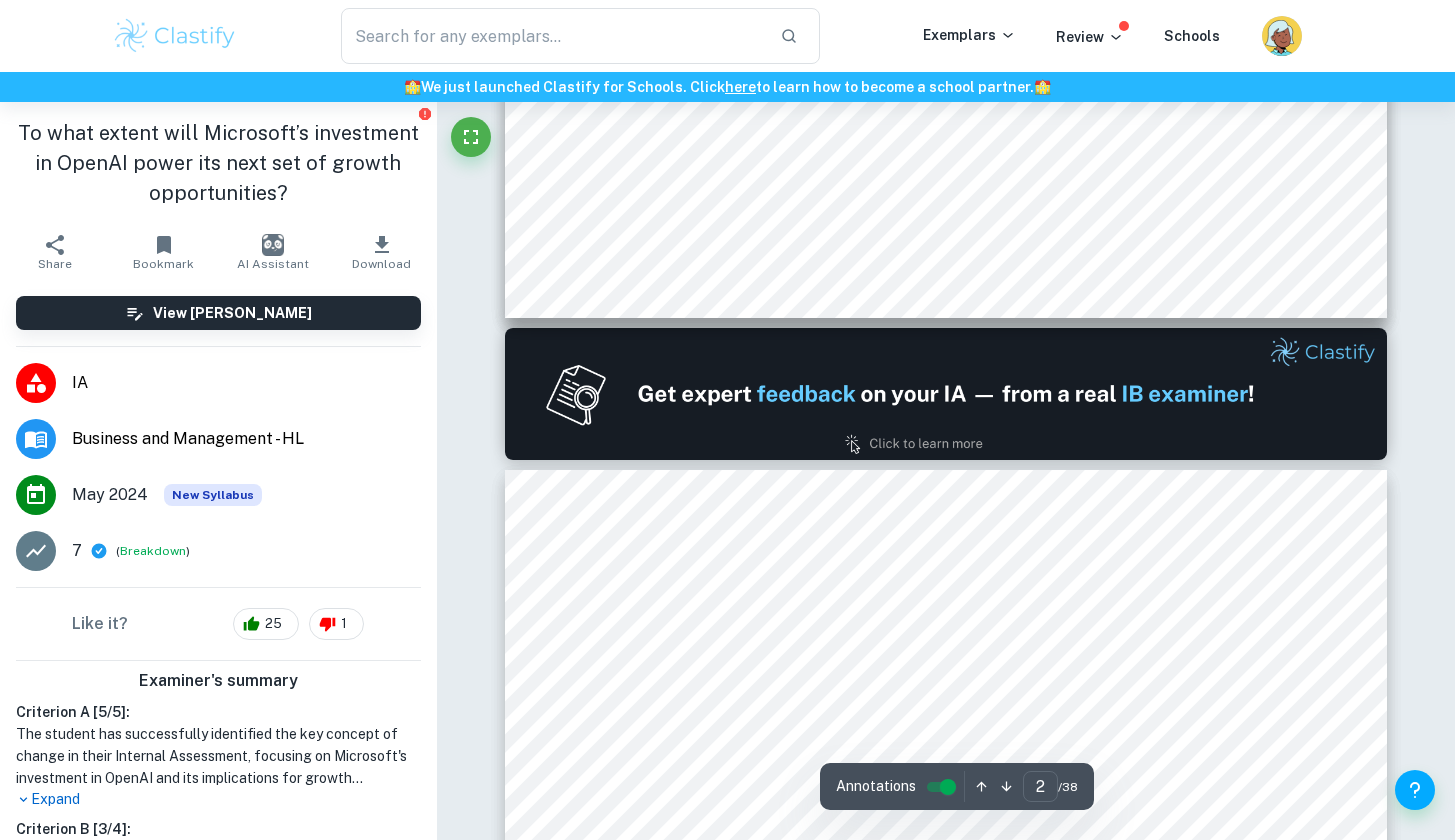 type on "1" 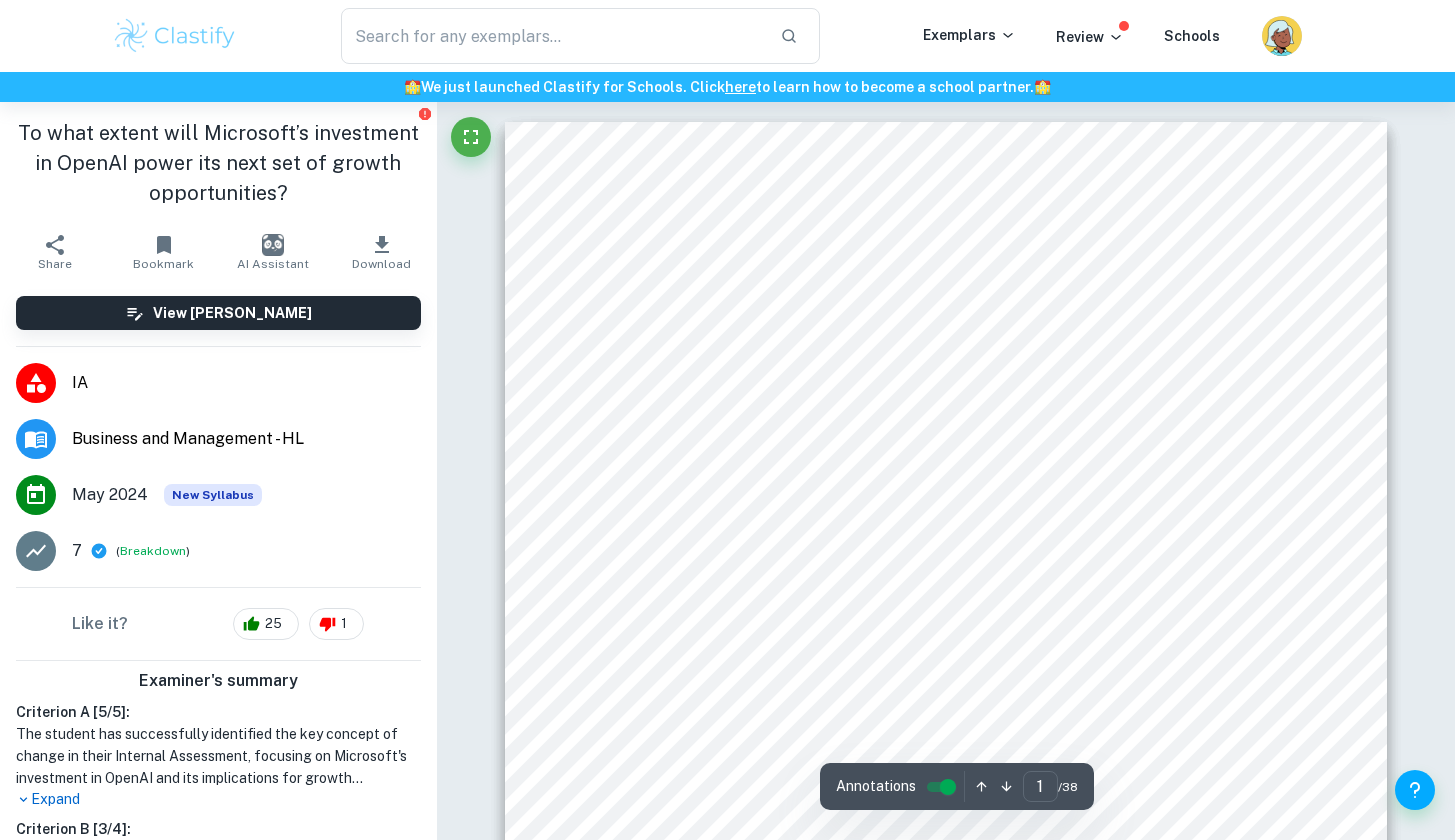 scroll, scrollTop: 0, scrollLeft: 0, axis: both 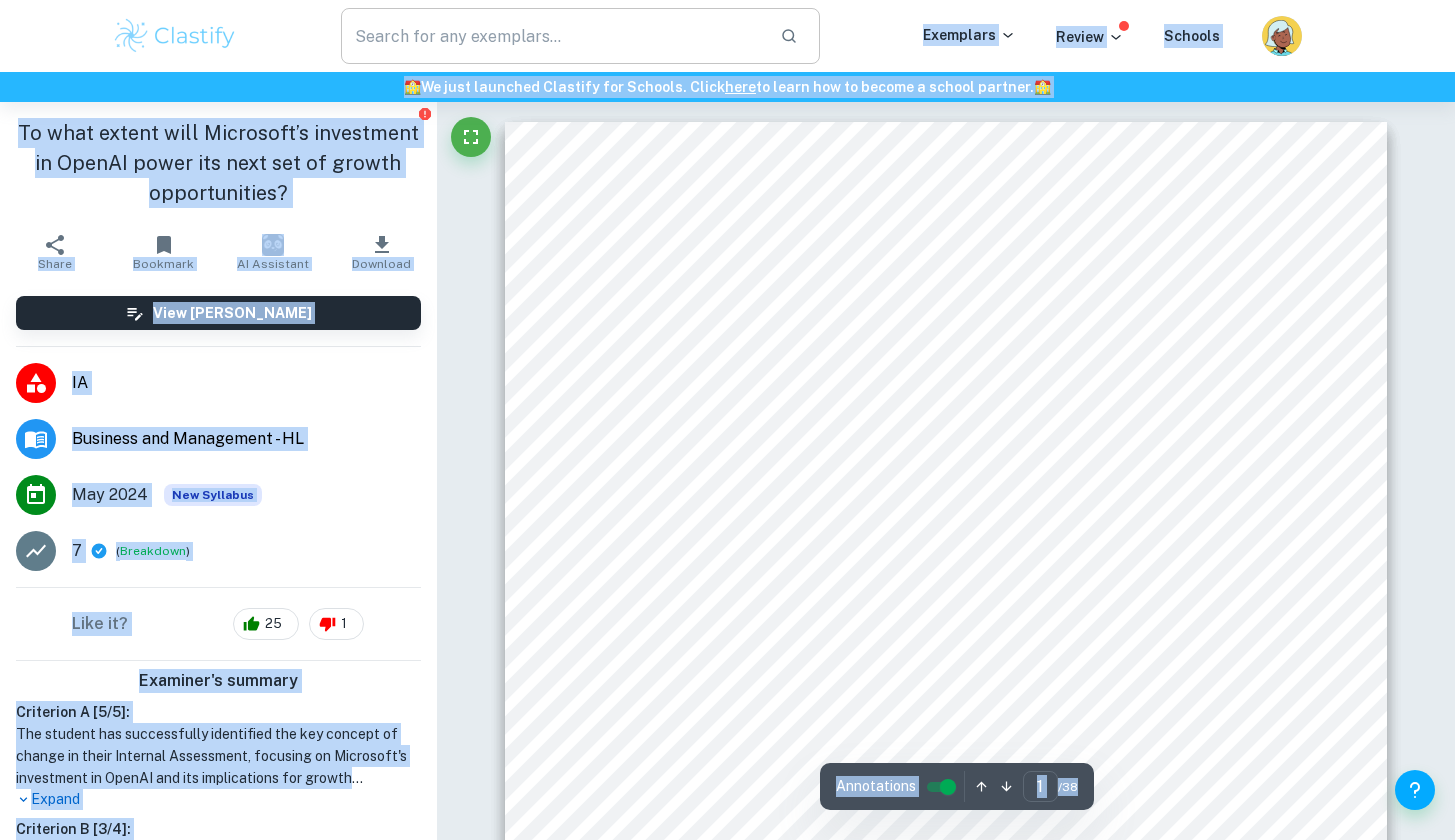 drag, startPoint x: 833, startPoint y: 224, endPoint x: 809, endPoint y: 8, distance: 217.32924 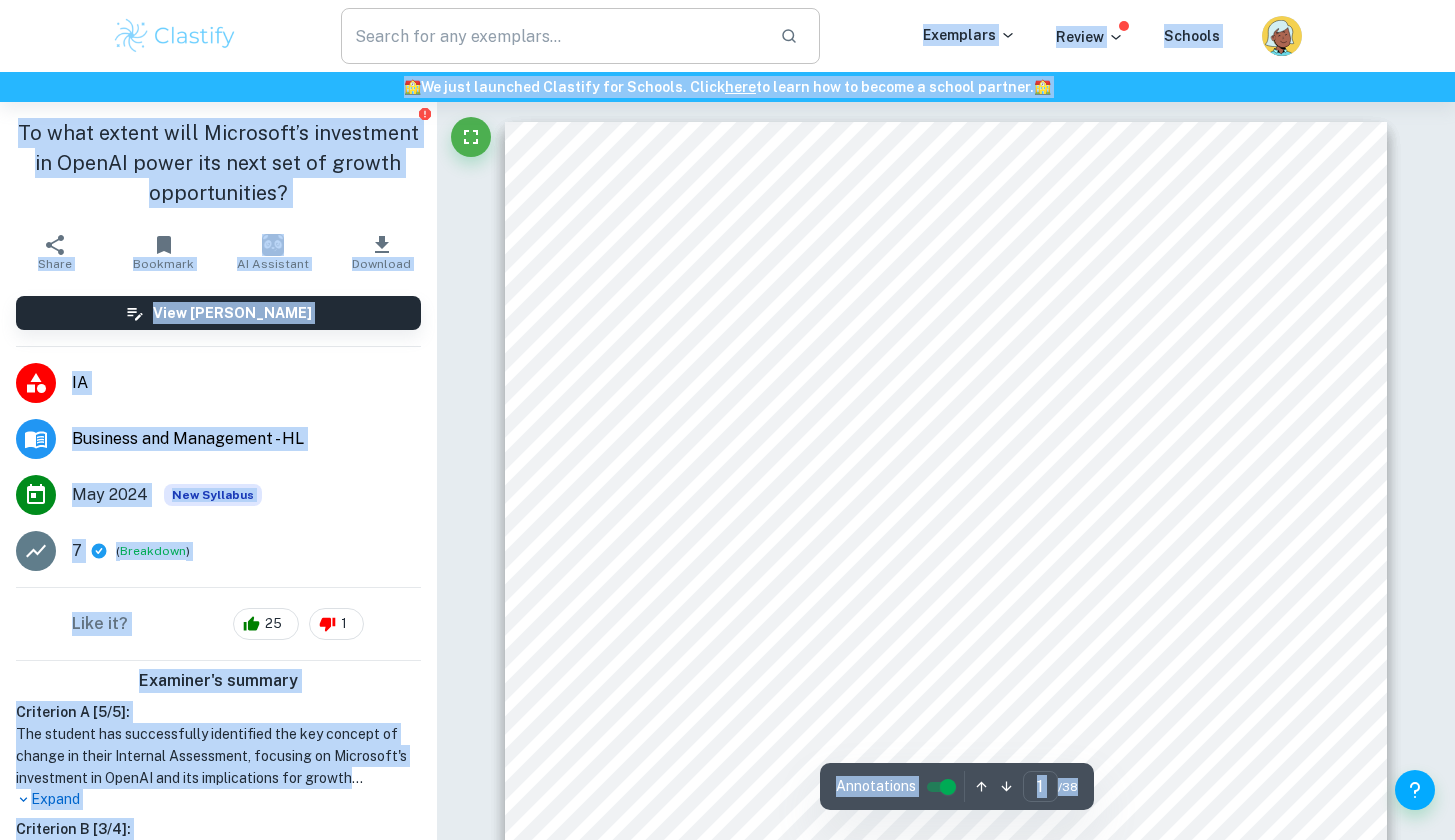 click on "​ Exemplars Review Schools 🏫  We just launched Clastify for Schools. Click  here  to learn how to become a school partner.  🏫 To what extent will Microsoft’s investment in OpenAI power its next set of growth opportunities? Share Bookmark AI Assistant Download View [PERSON_NAME] IA Business and Management - HL [DATE] New Syllabus 7 ( Breakdown ) Like it? 25 1 Examiner's summary Criterion A   [ 5 / 5 ]: Expand Criterion B   [ 3 / 4 ]: Expand Criterion C   [ 4 / 4 ]: Expand Criterion D   [ 4 / 5 ]: Expand Criterion E   [ 2 / 3 ]: Expand Criterion F   [ 2 / 2 ]: Expand Criterion G   [ 1 / 2 ]: Expand This is an example of past student work. Do not copy or submit as your own. Use to understand the requirements, expectations, structure and flow. Correct Criterion A :   The key concept identified is either change, creativity, ethics, or sustainability. If an IA fails to achieve this, a mark of 0 is given Comment: Correct Criterion A :   Comment: Correct Criterion A :   Comment: Correct Criterion A :   :" at bounding box center [727, 22057] 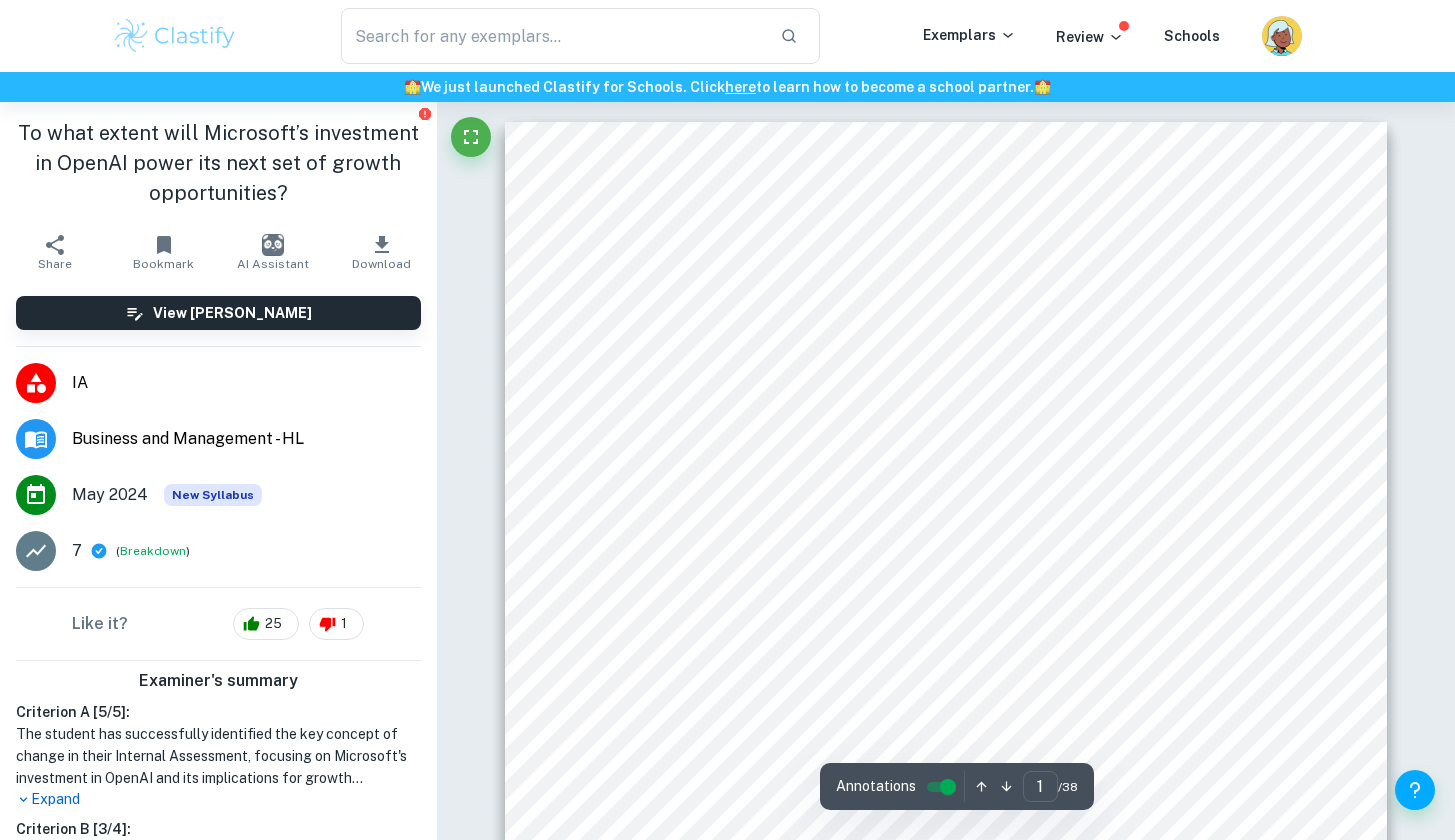 click at bounding box center [946, 692] 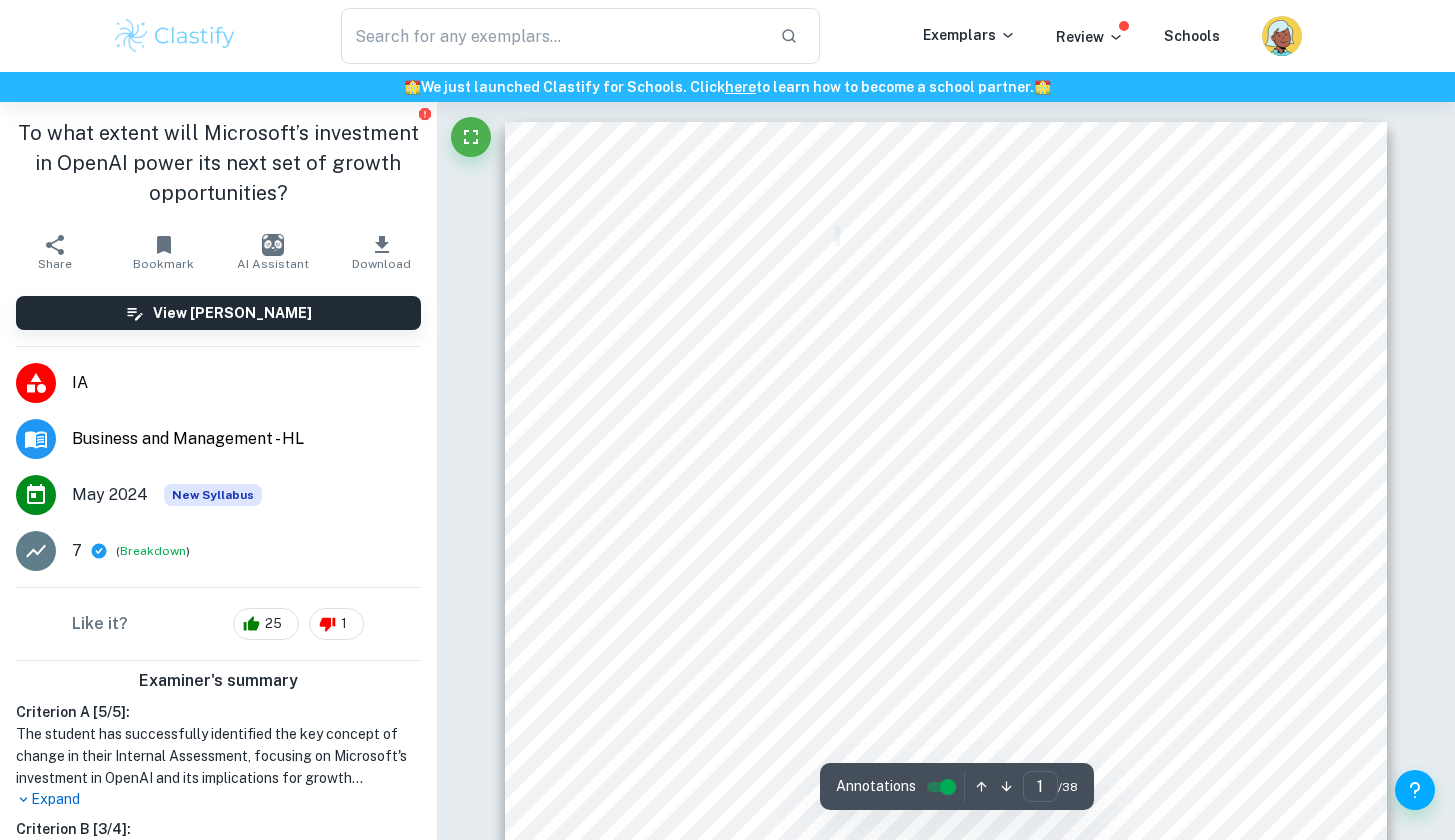drag, startPoint x: 839, startPoint y: 237, endPoint x: 1104, endPoint y: 586, distance: 438.2077 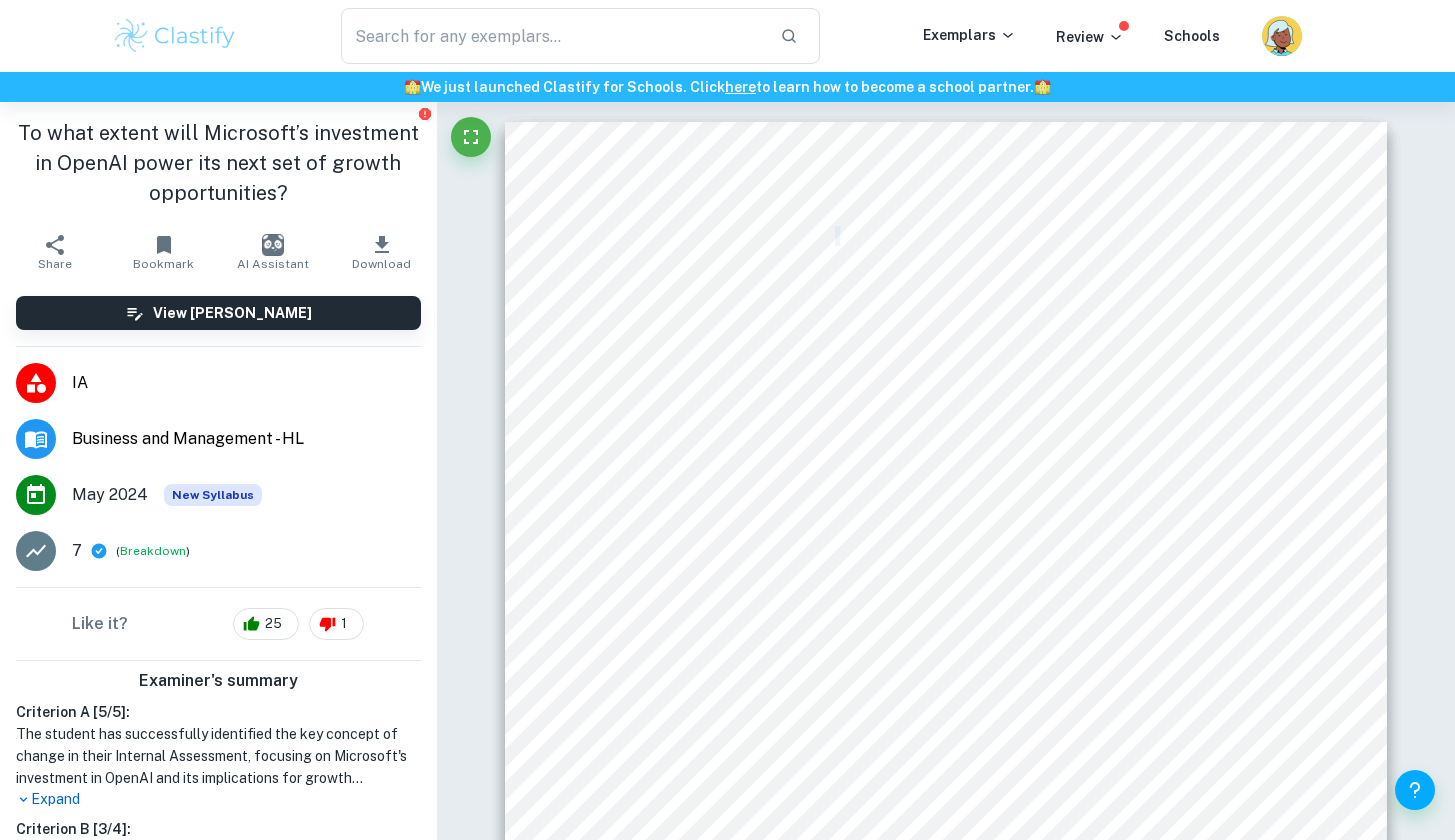 copy on "I" 